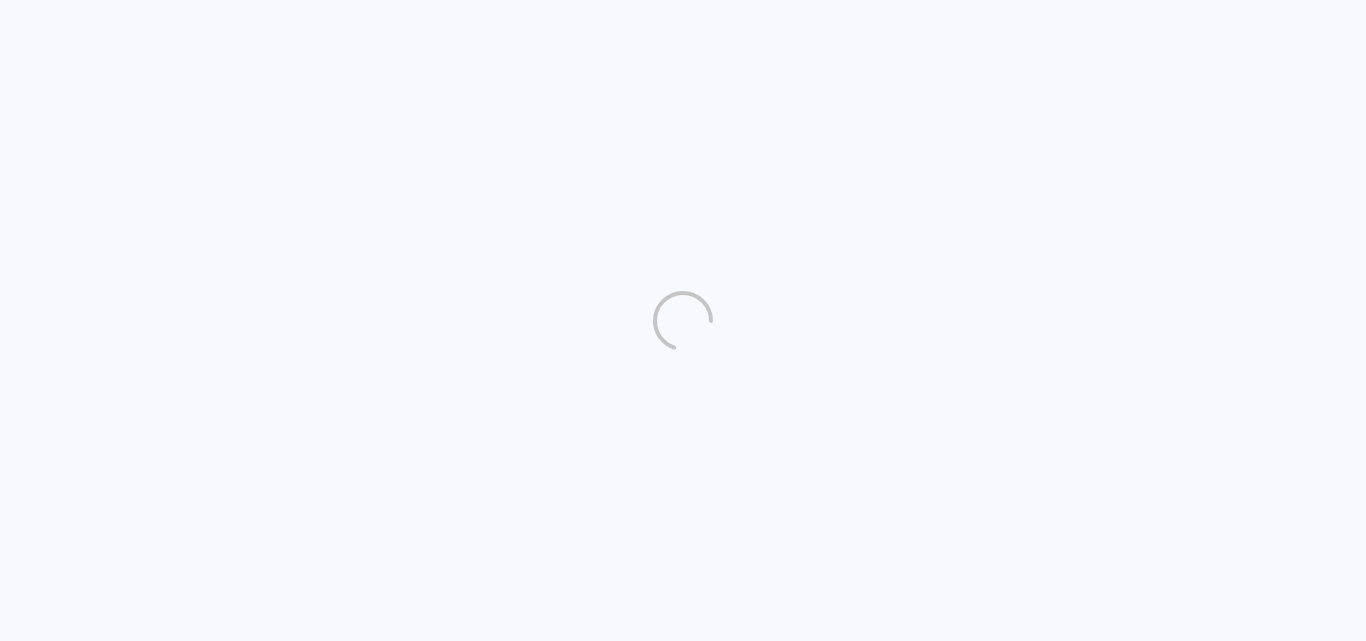 scroll, scrollTop: 0, scrollLeft: 0, axis: both 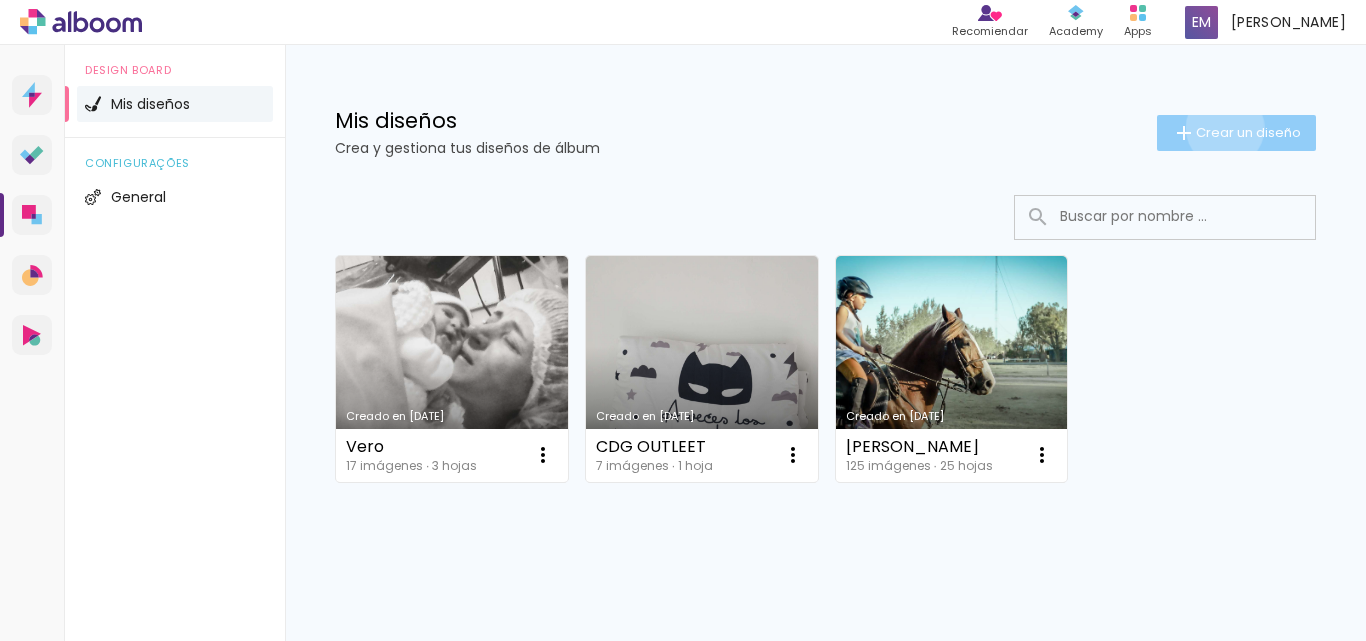 click on "Crear un diseño" 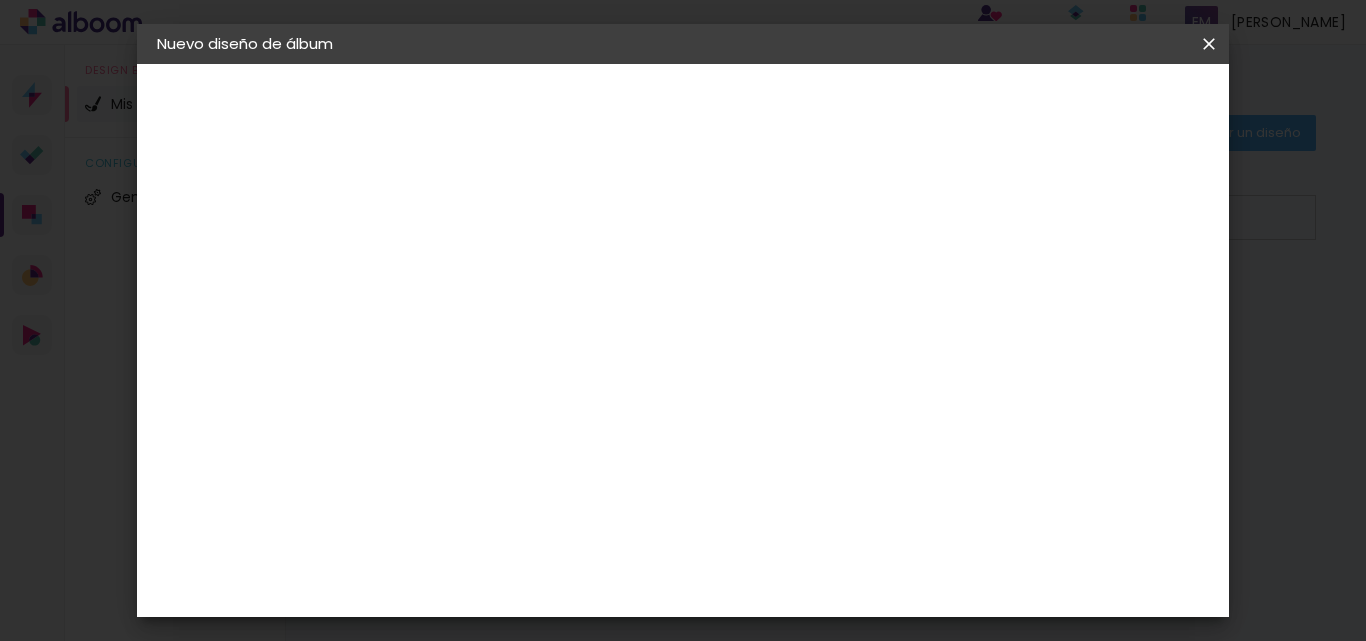 click at bounding box center (484, 268) 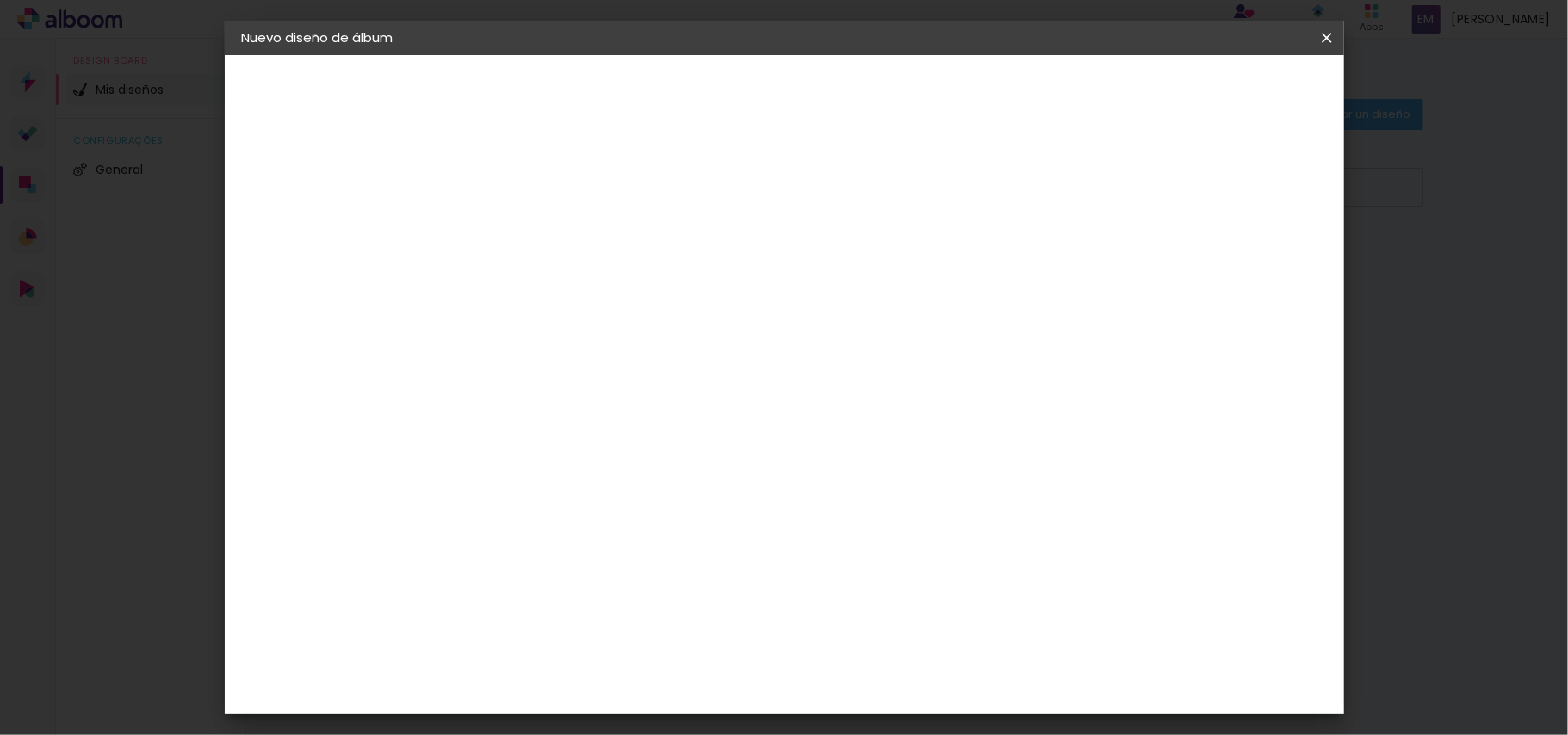 scroll, scrollTop: 153, scrollLeft: 0, axis: vertical 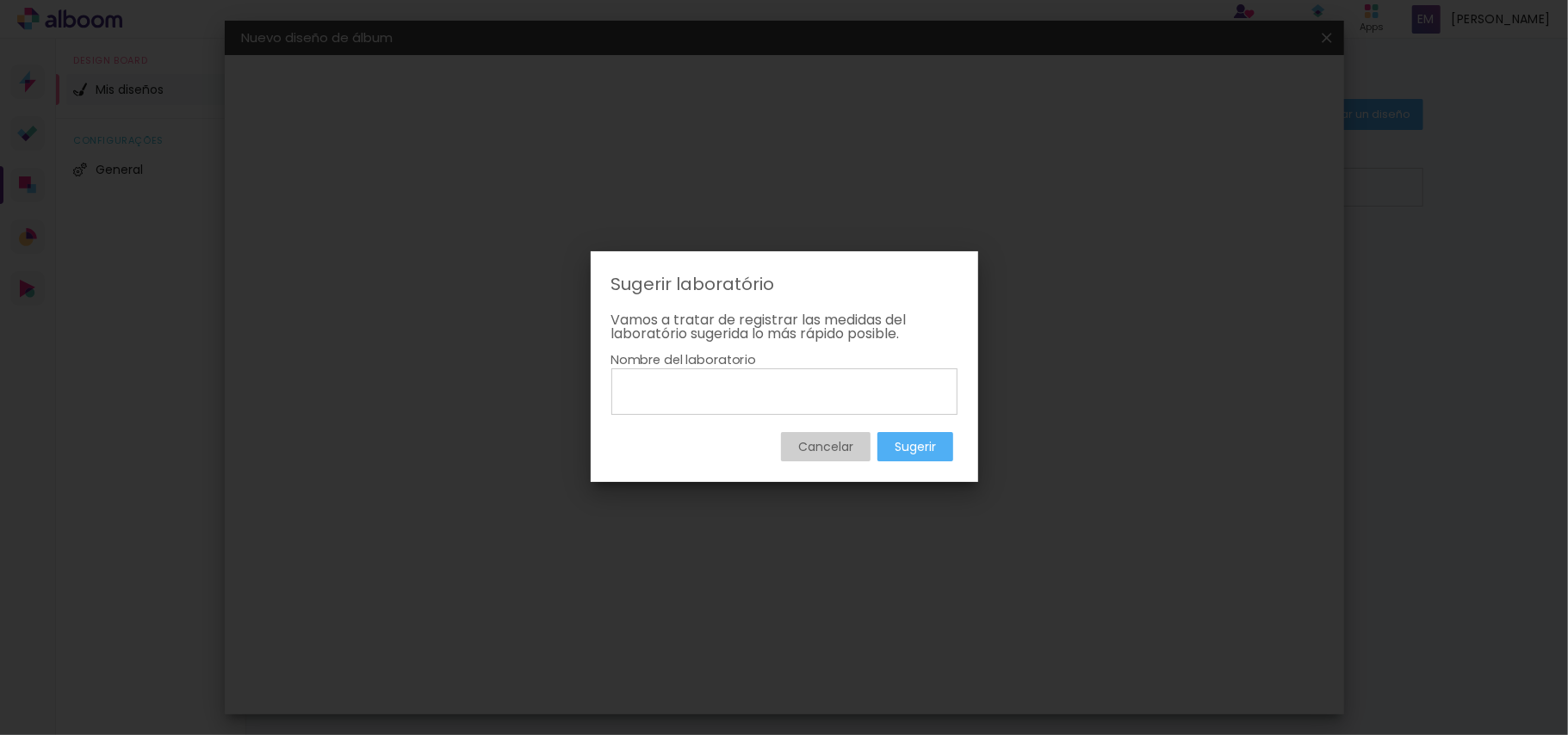 click 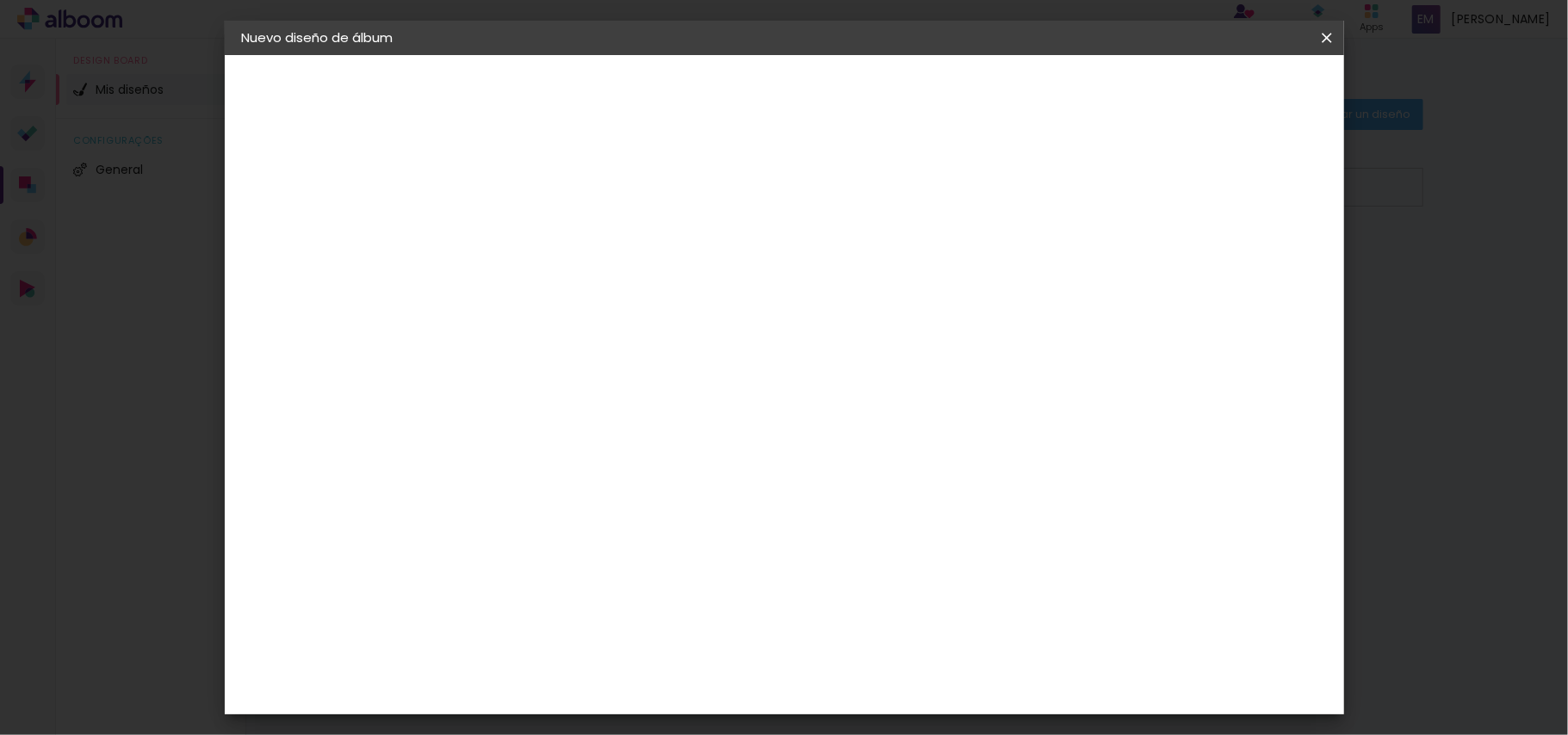 click on "La Isla" 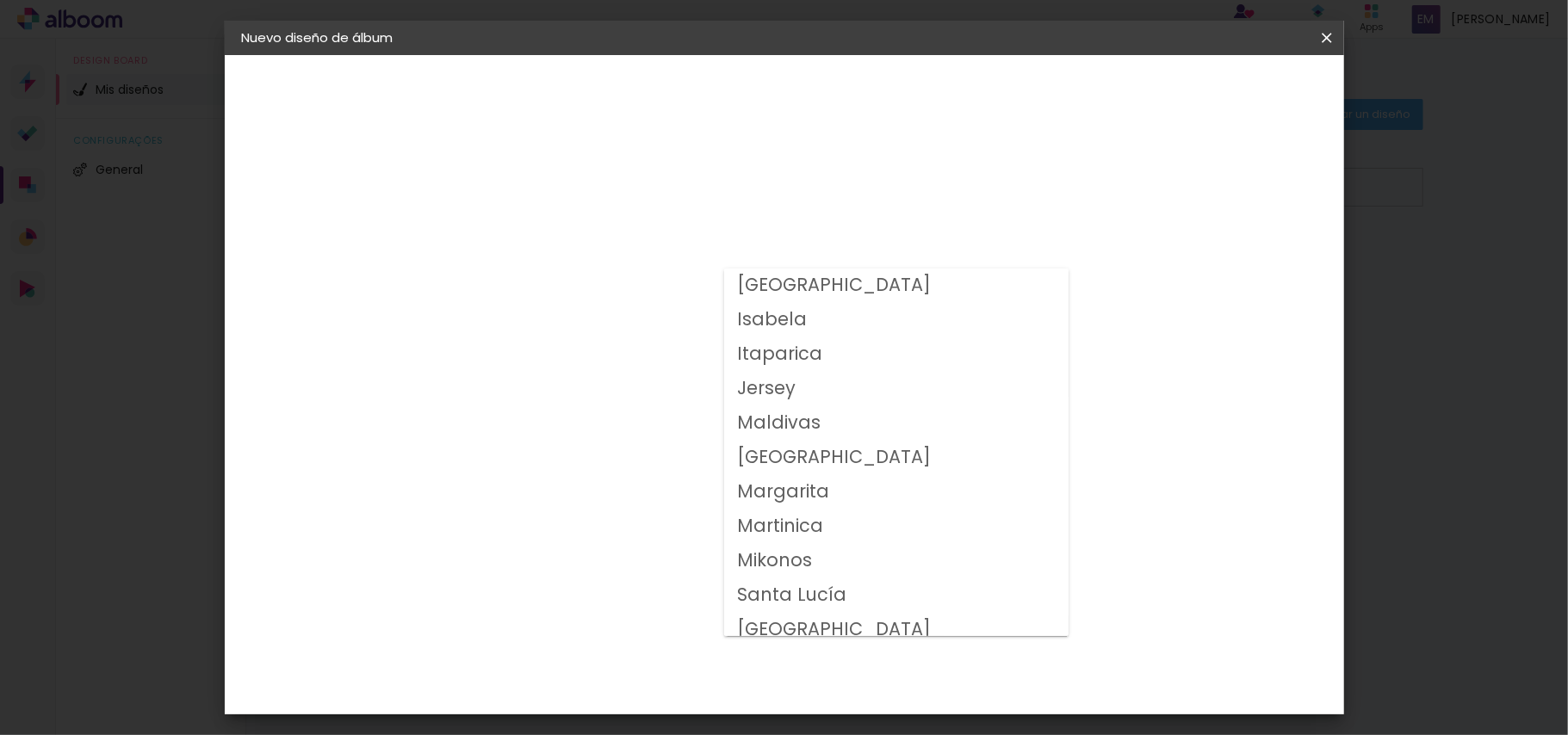 scroll, scrollTop: 320, scrollLeft: 0, axis: vertical 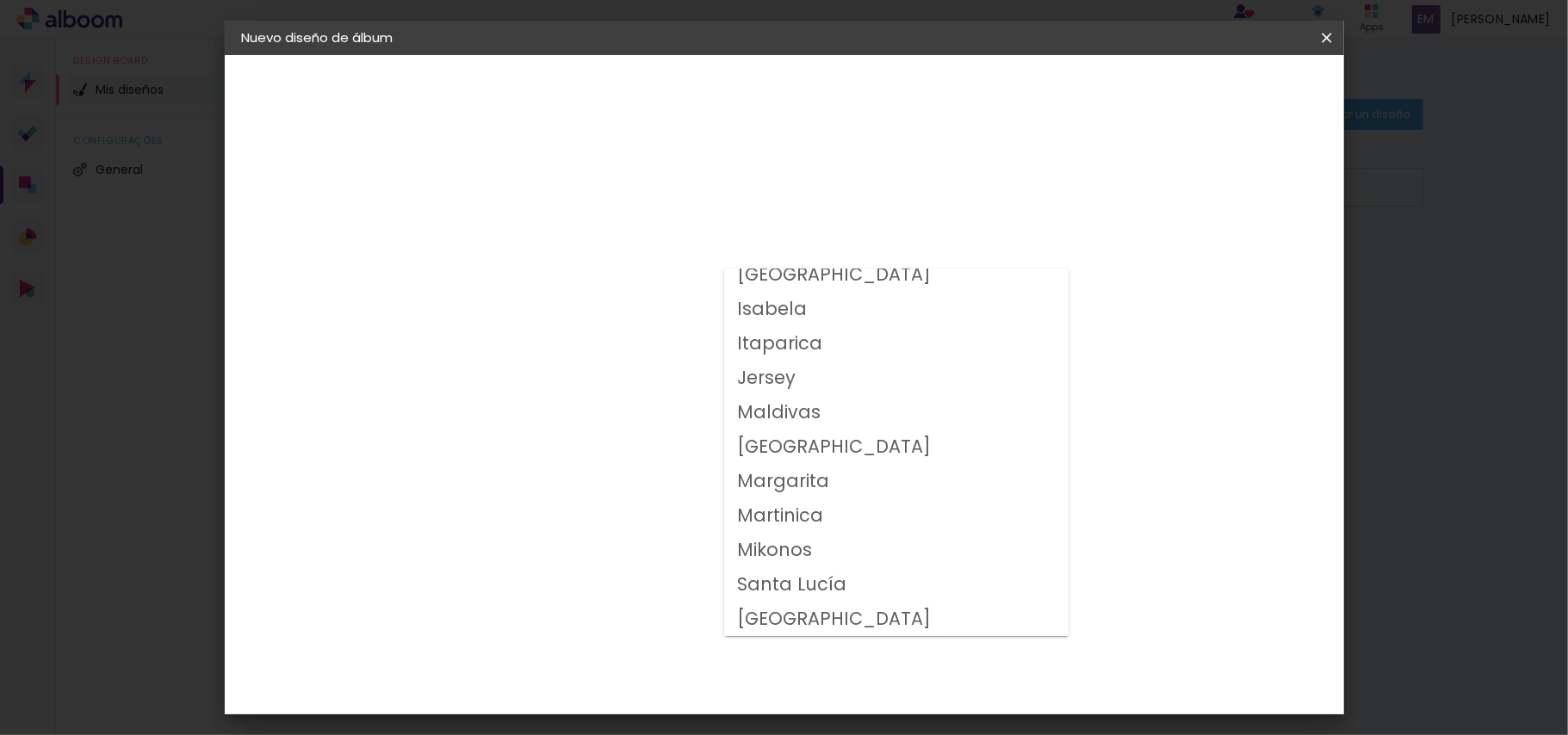 click on "Santa Lucía" at bounding box center (896, 585) 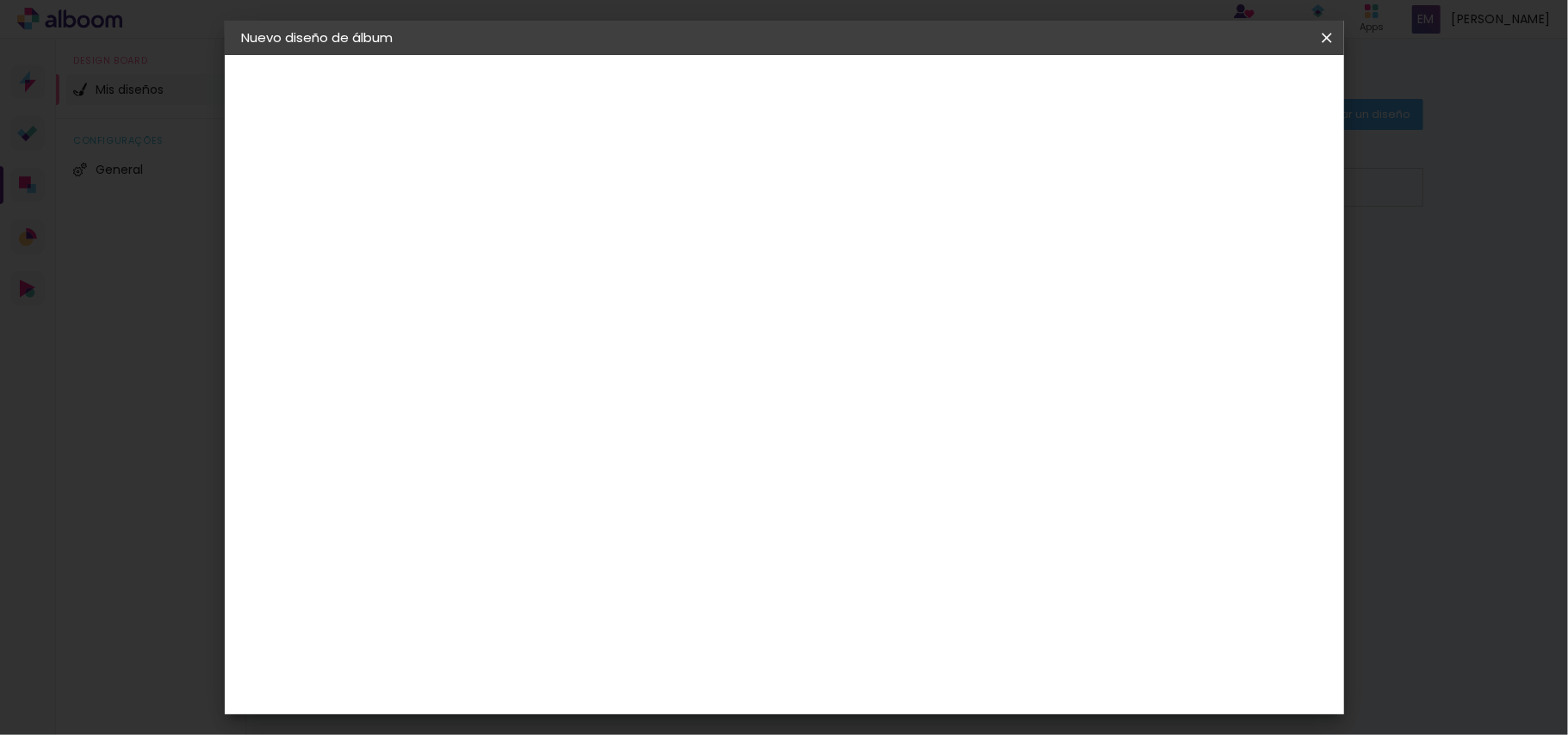 scroll, scrollTop: 114, scrollLeft: 0, axis: vertical 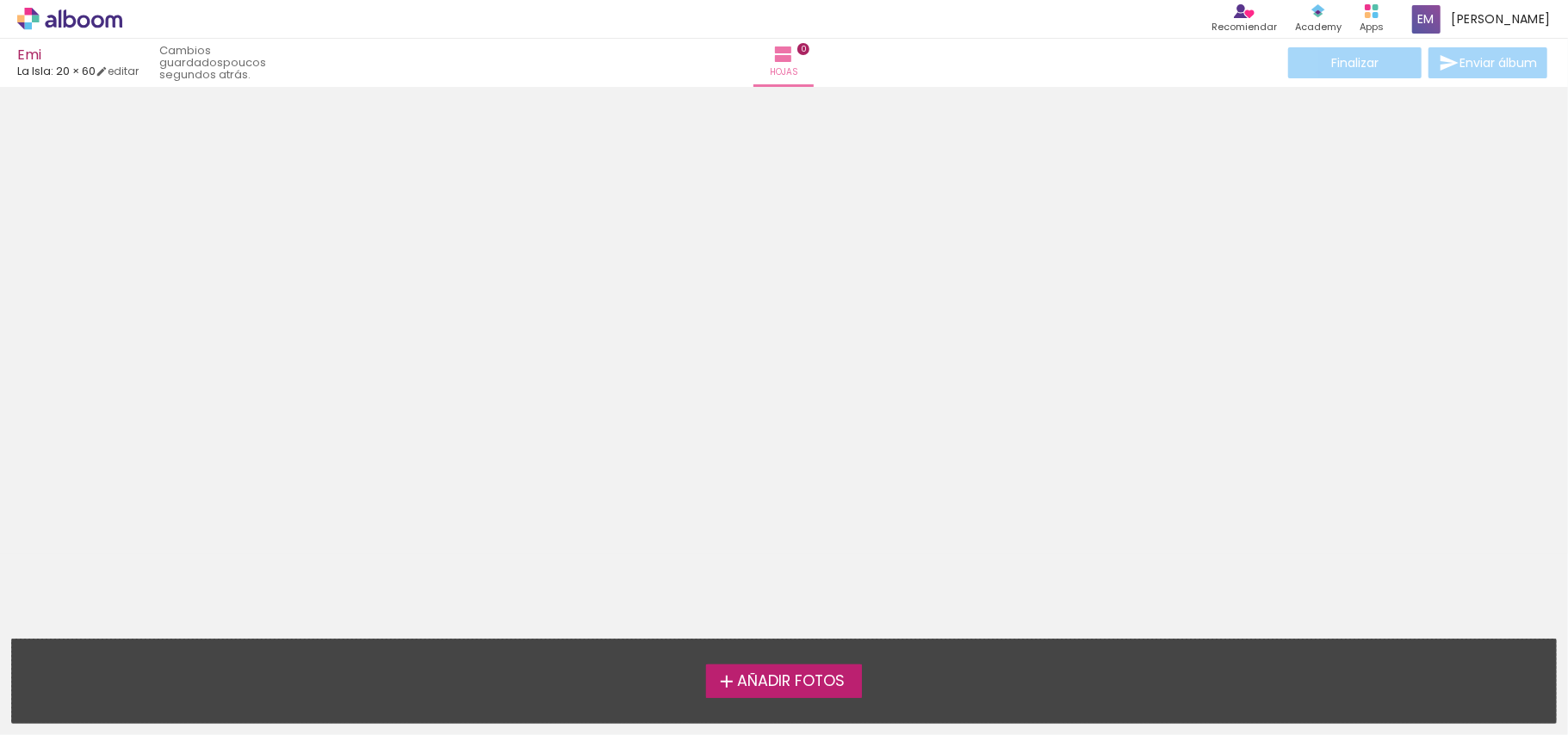 click on "Añadir Fotos" at bounding box center (790, 682) 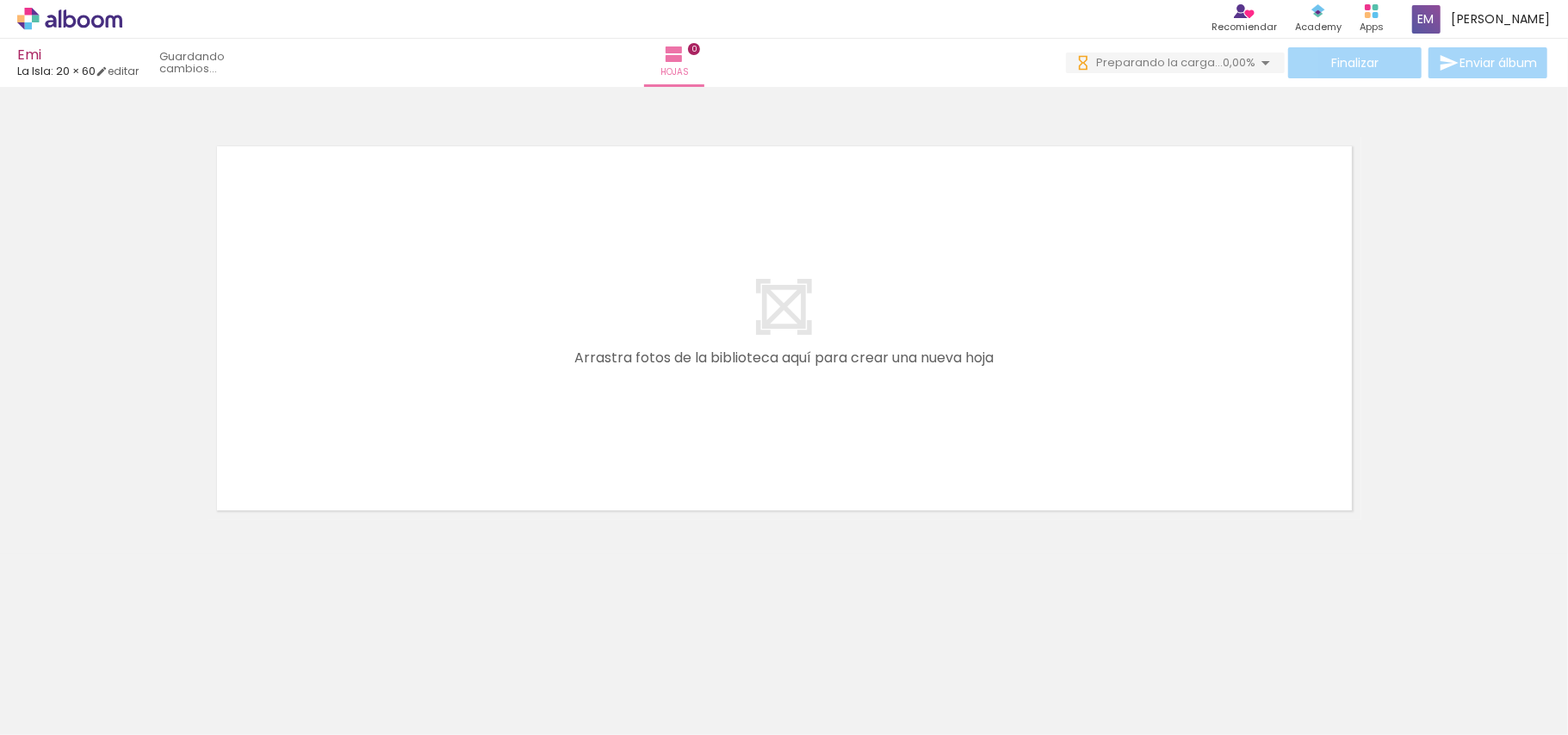 scroll, scrollTop: 0, scrollLeft: 0, axis: both 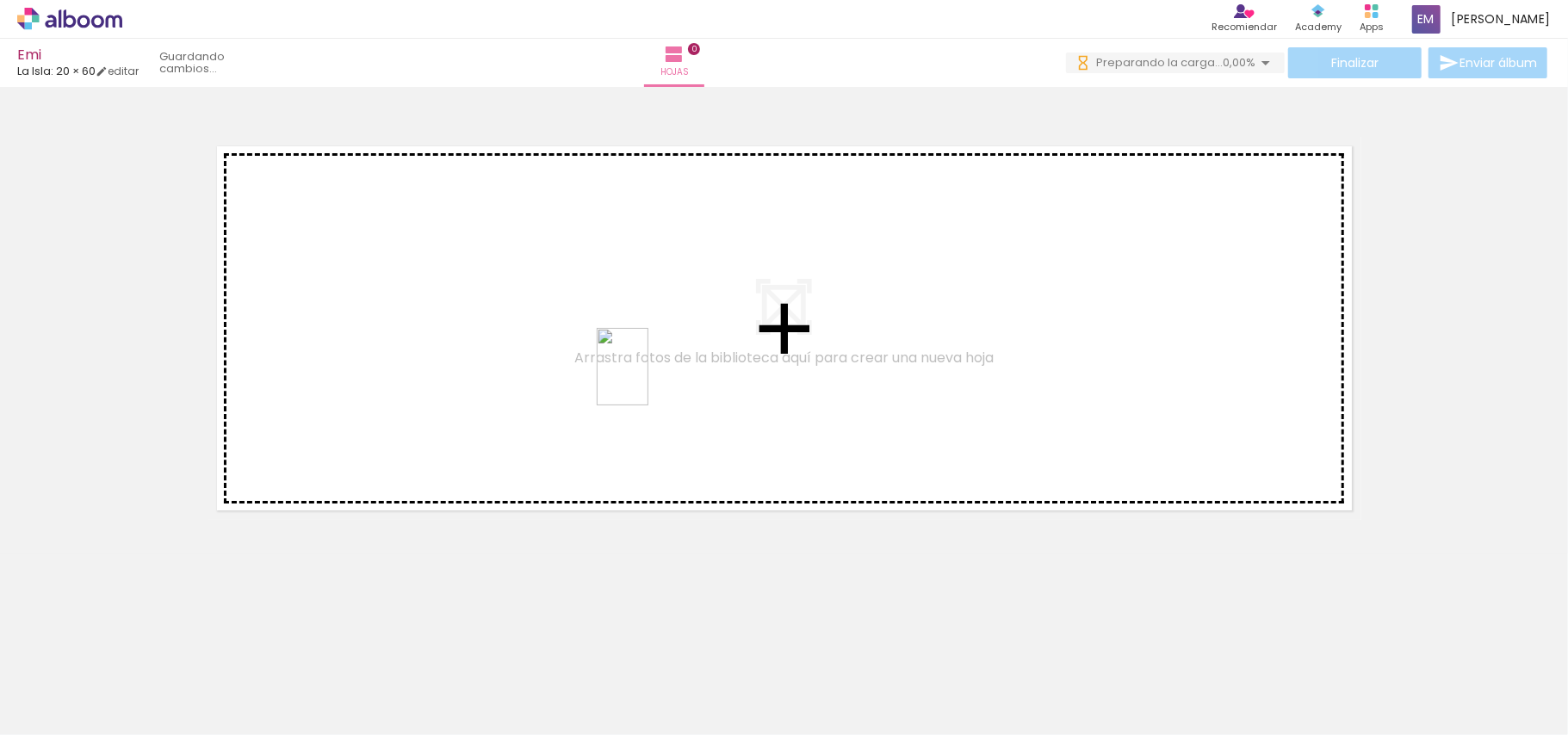 drag, startPoint x: 782, startPoint y: 590, endPoint x: 652, endPoint y: 387, distance: 241.05808 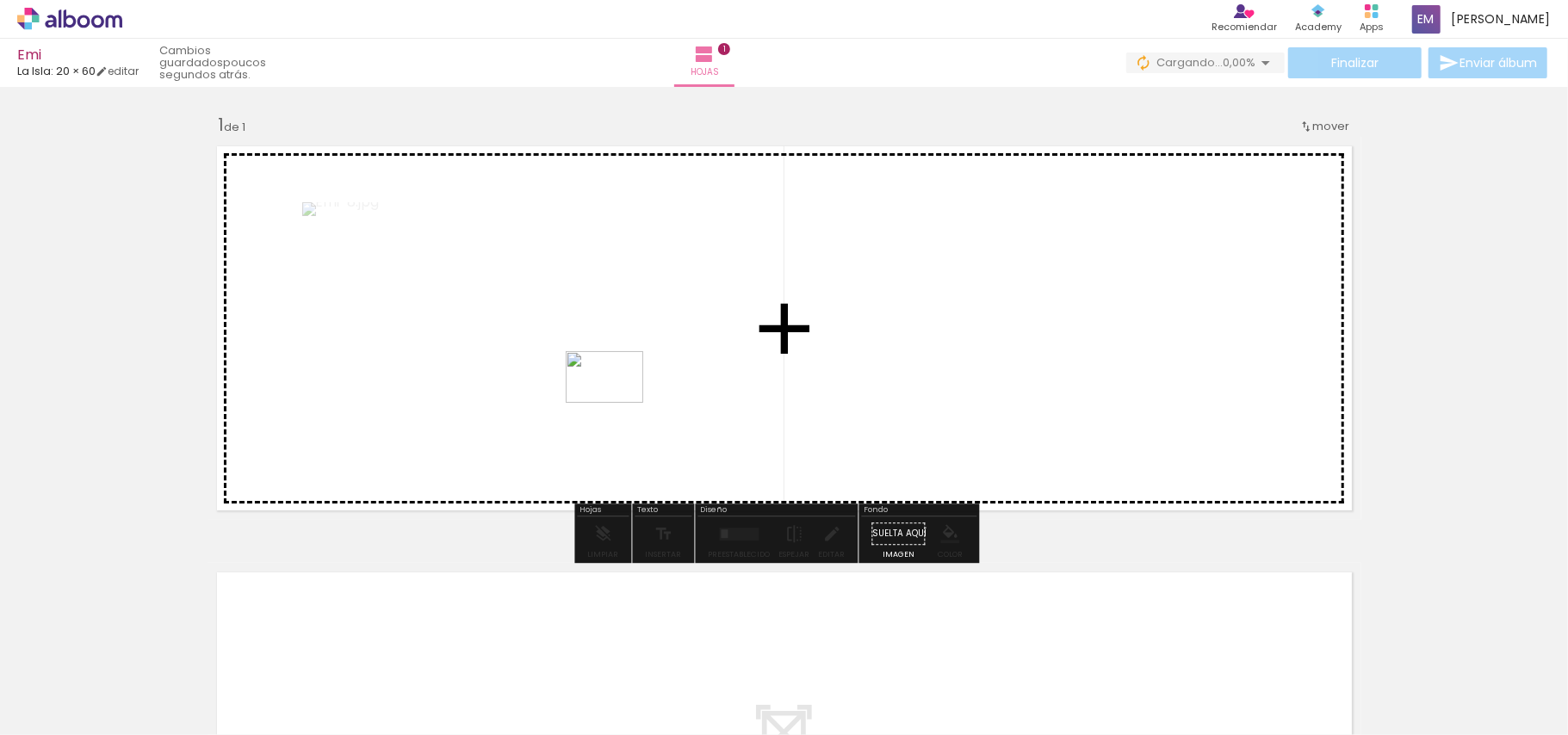 drag, startPoint x: 940, startPoint y: 697, endPoint x: 627, endPoint y: 410, distance: 424.6622 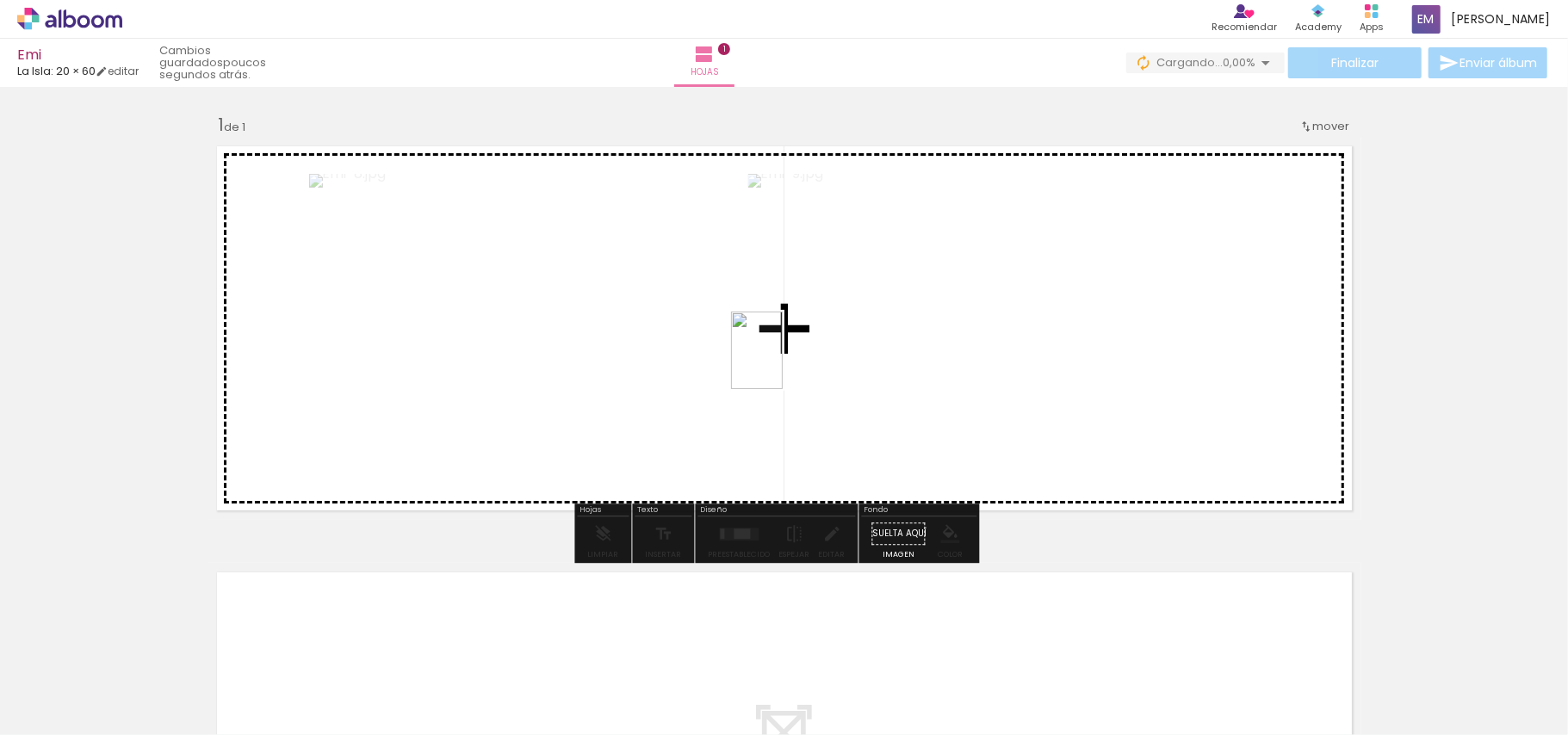 drag, startPoint x: 1044, startPoint y: 685, endPoint x: 783, endPoint y: 363, distance: 414.49367 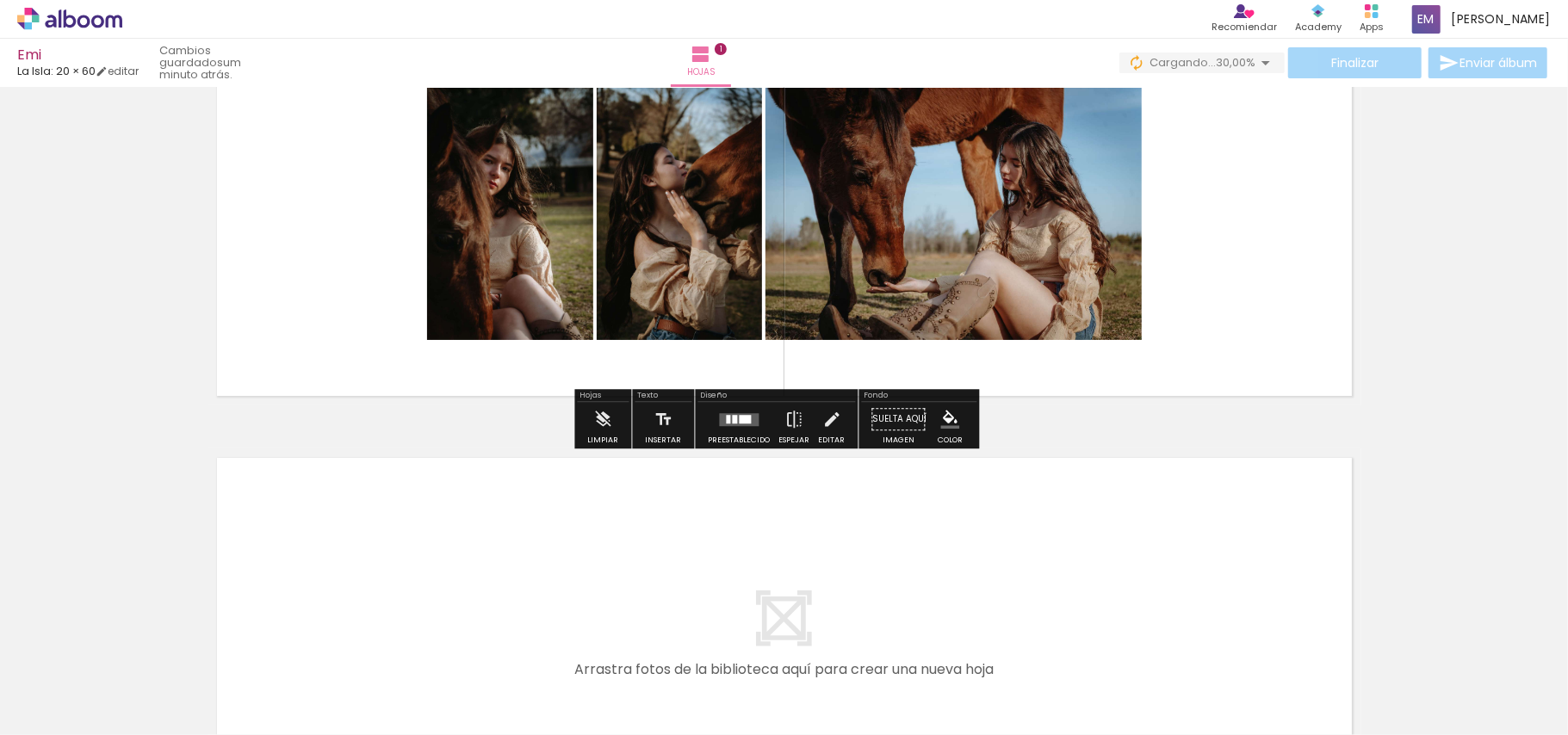 scroll, scrollTop: 229, scrollLeft: 0, axis: vertical 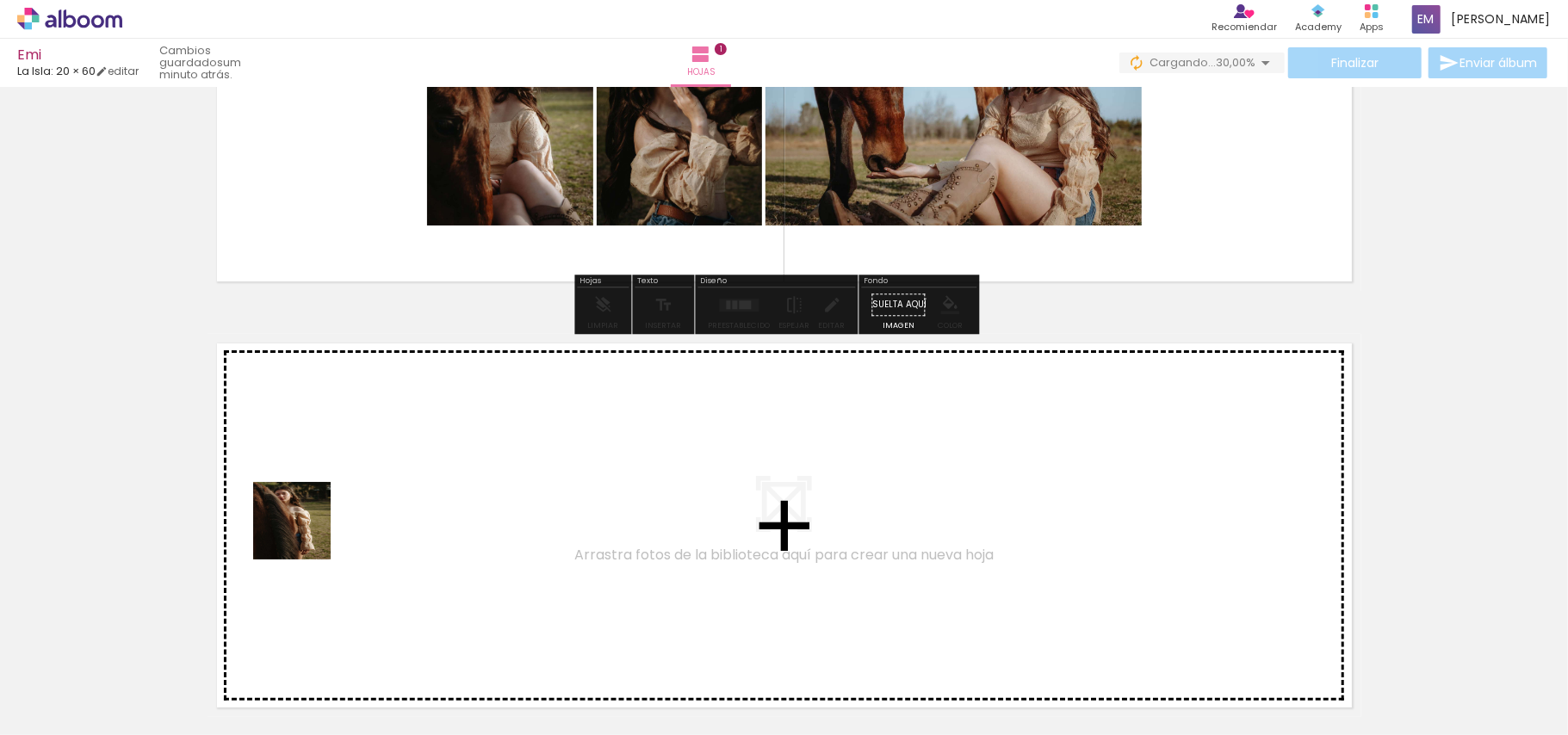 drag, startPoint x: 172, startPoint y: 679, endPoint x: 328, endPoint y: 669, distance: 156.32018 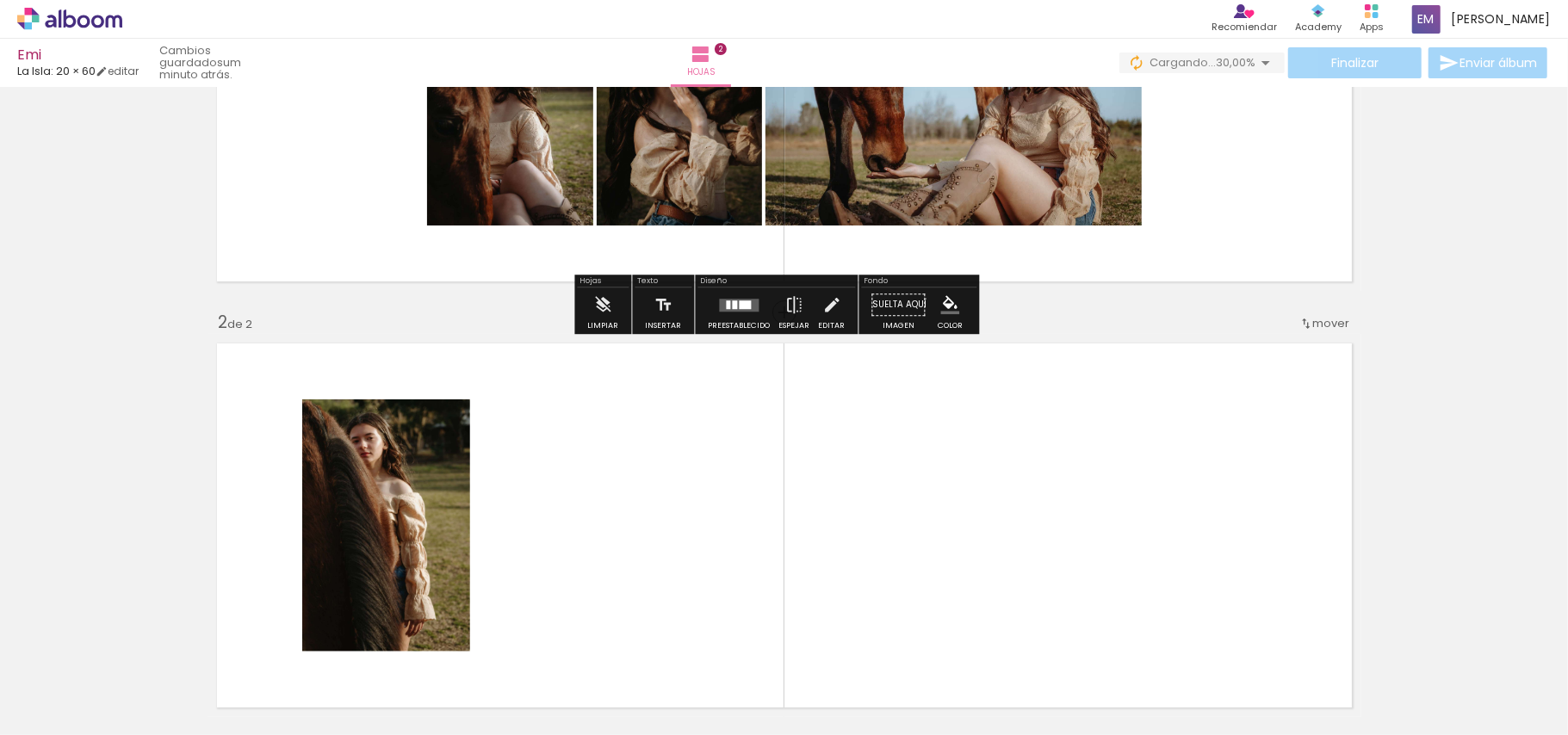 scroll, scrollTop: 397, scrollLeft: 0, axis: vertical 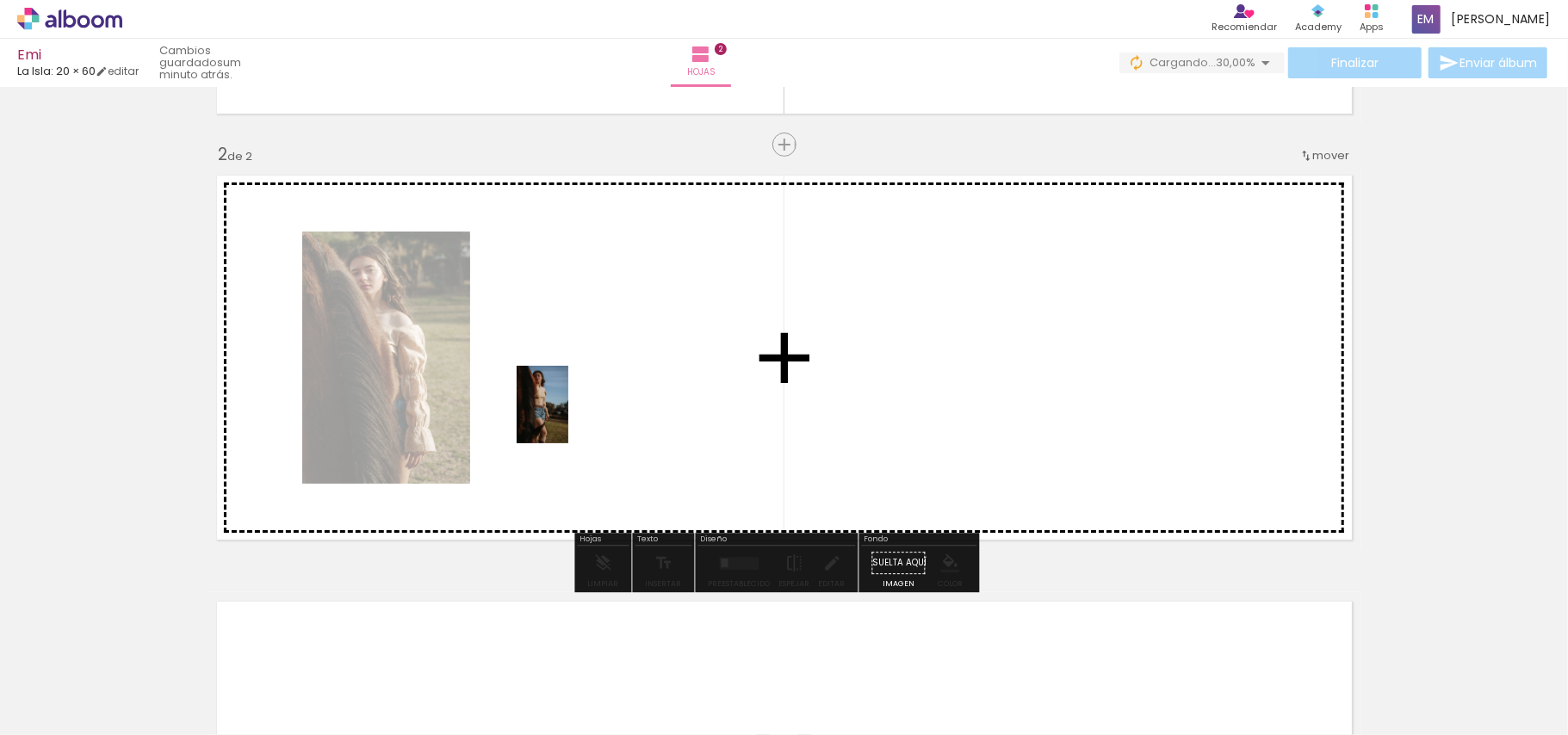 drag, startPoint x: 283, startPoint y: 686, endPoint x: 579, endPoint y: 408, distance: 406.07881 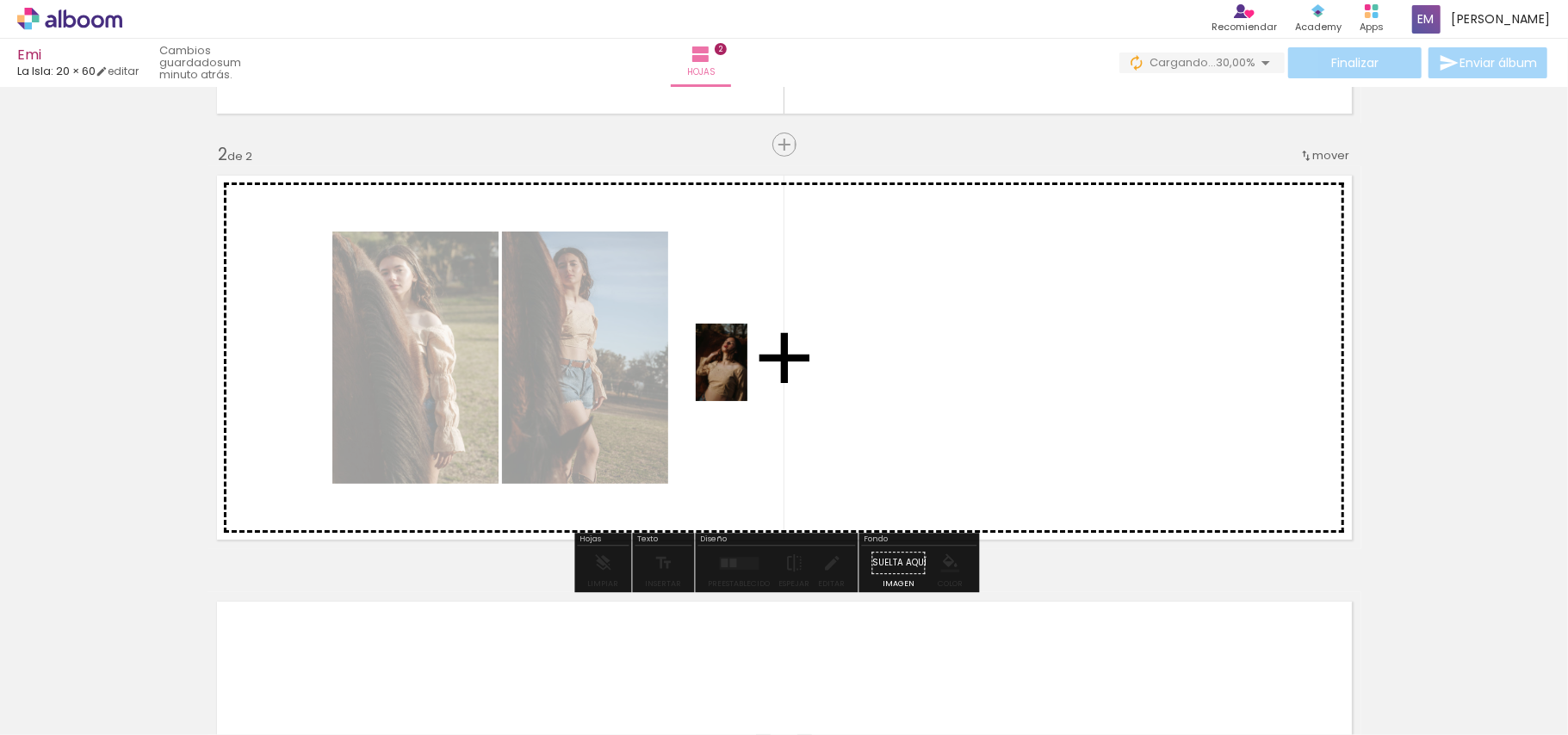 drag, startPoint x: 374, startPoint y: 668, endPoint x: 747, endPoint y: 375, distance: 474.318 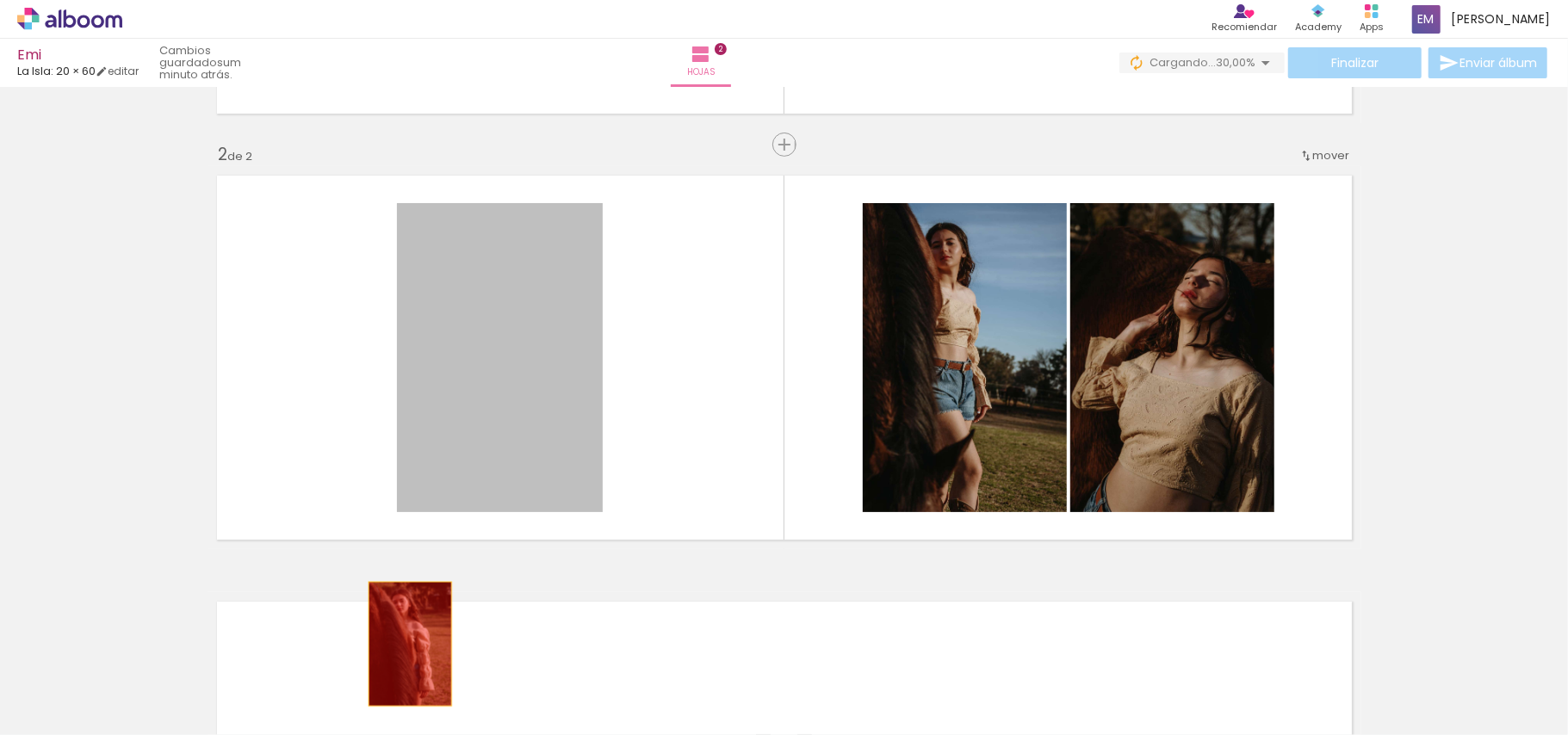 drag, startPoint x: 518, startPoint y: 290, endPoint x: 400, endPoint y: 645, distance: 374.09758 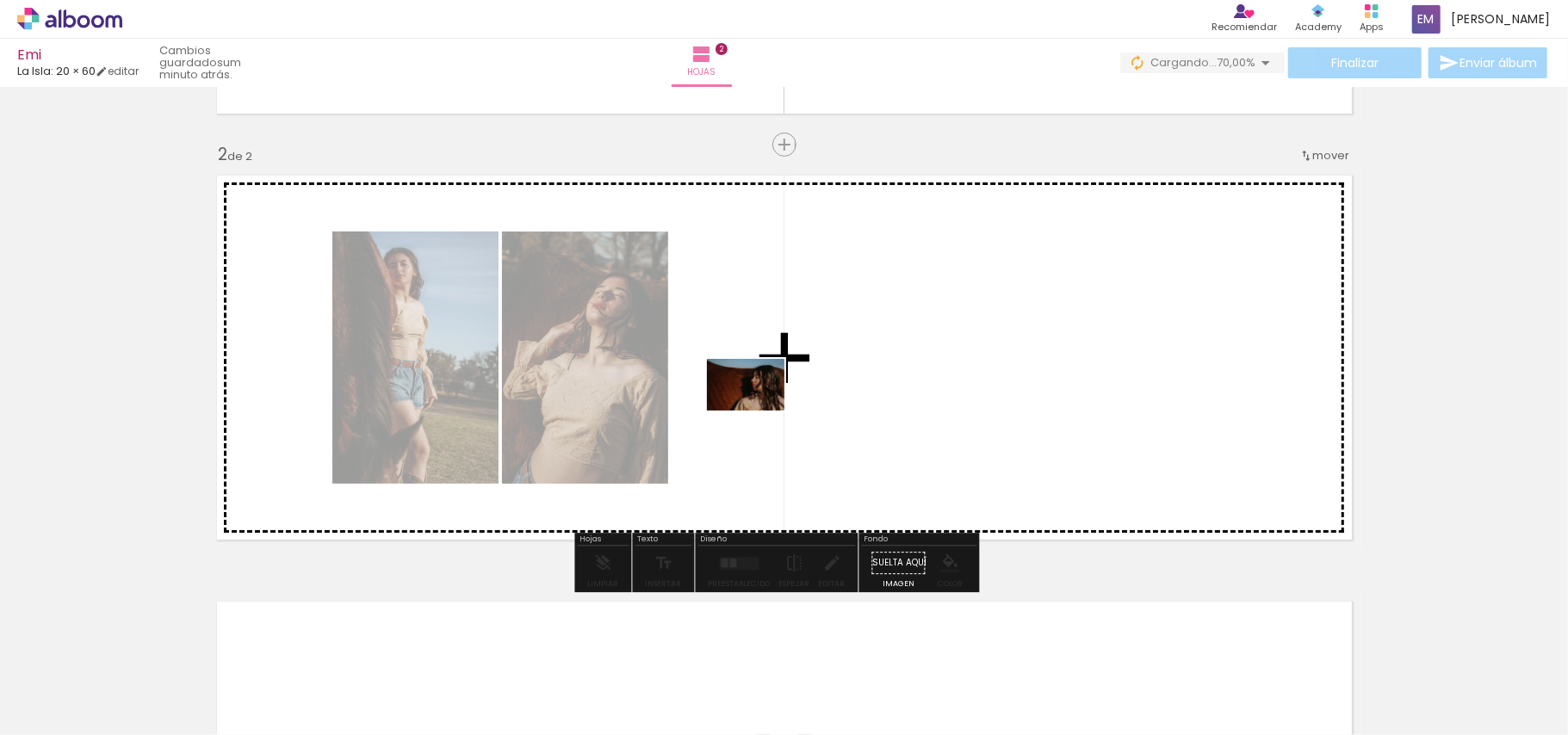 drag, startPoint x: 604, startPoint y: 609, endPoint x: 759, endPoint y: 411, distance: 251.4538 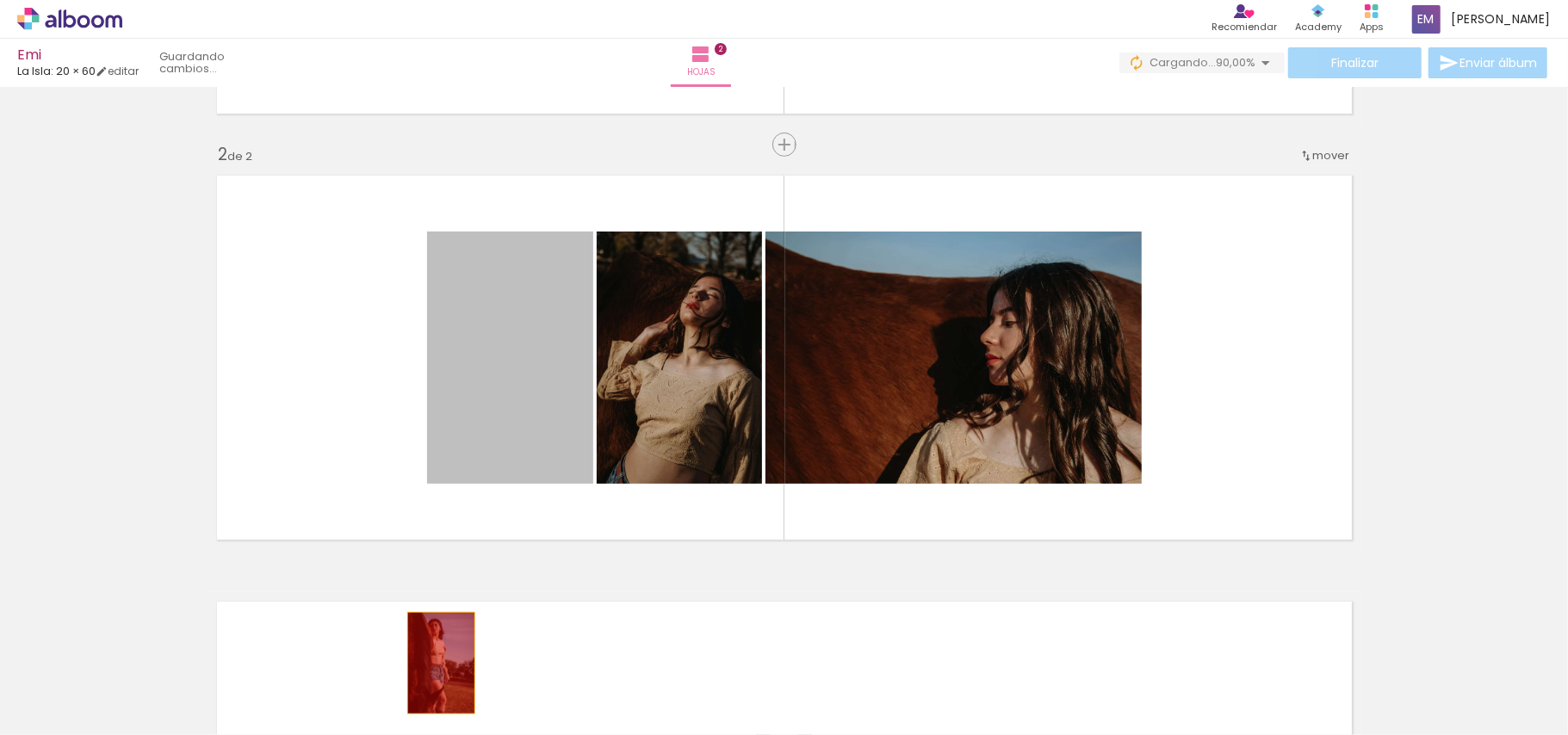 drag, startPoint x: 505, startPoint y: 386, endPoint x: 431, endPoint y: 663, distance: 286.71414 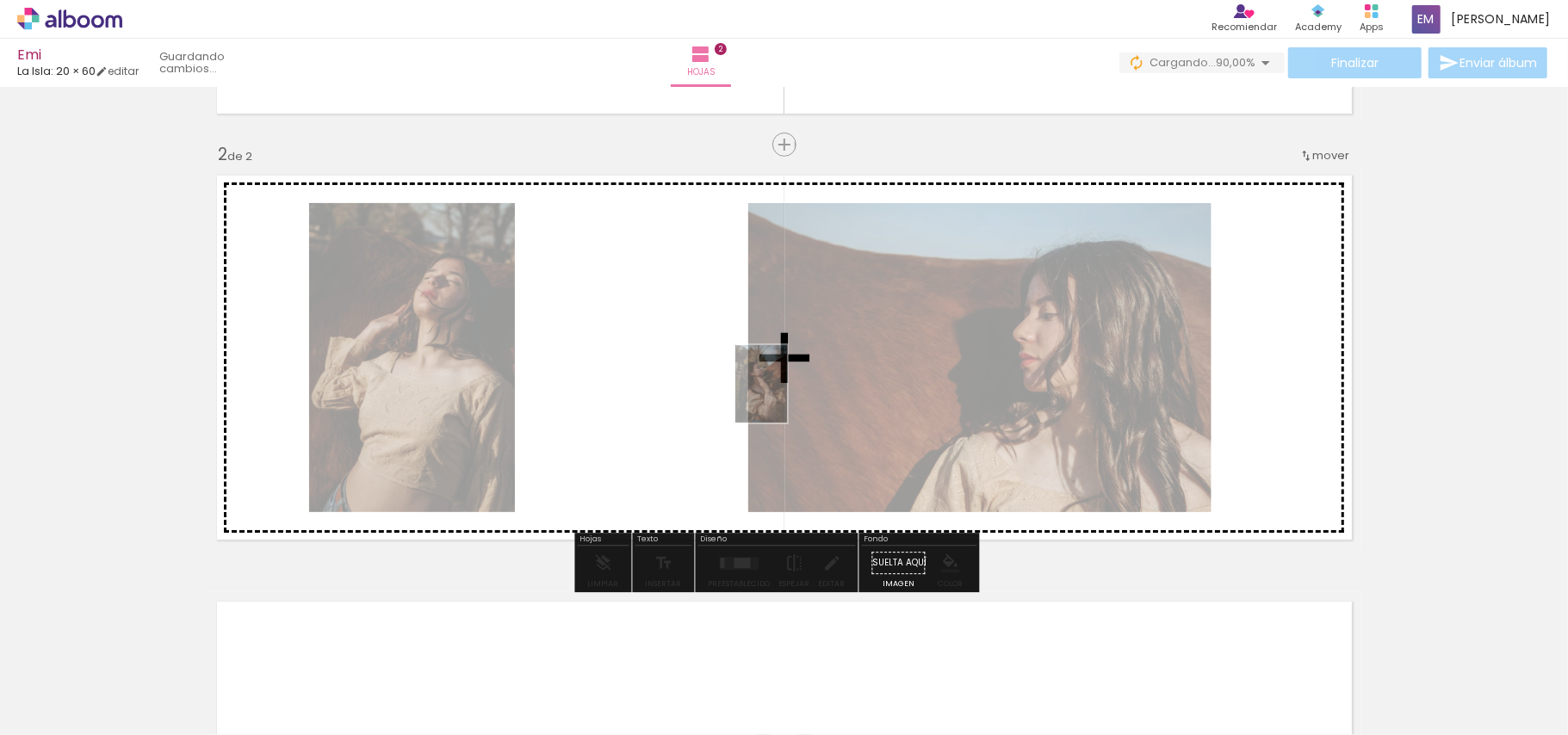 drag, startPoint x: 1063, startPoint y: 686, endPoint x: 785, endPoint y: 396, distance: 401.72627 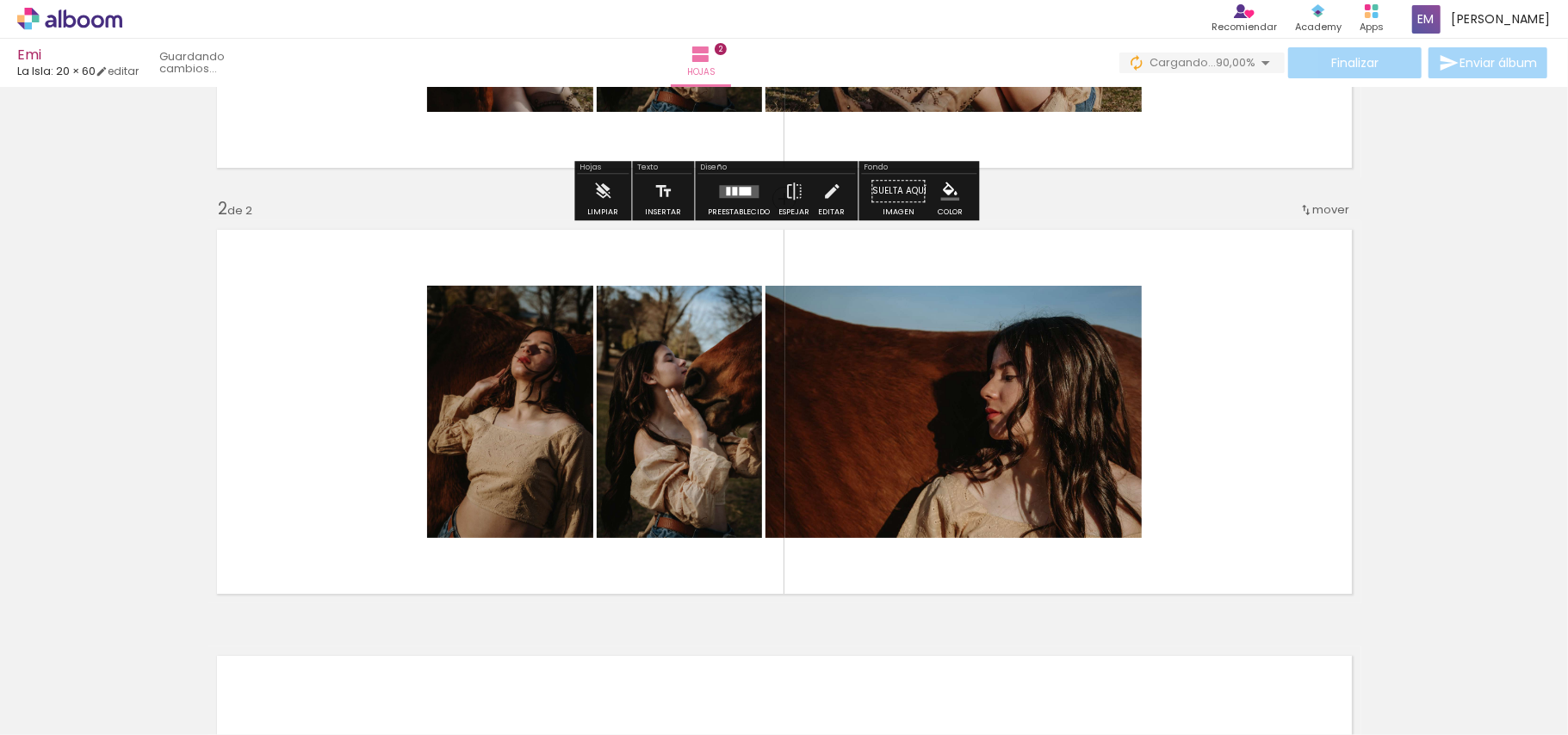 scroll, scrollTop: 344, scrollLeft: 0, axis: vertical 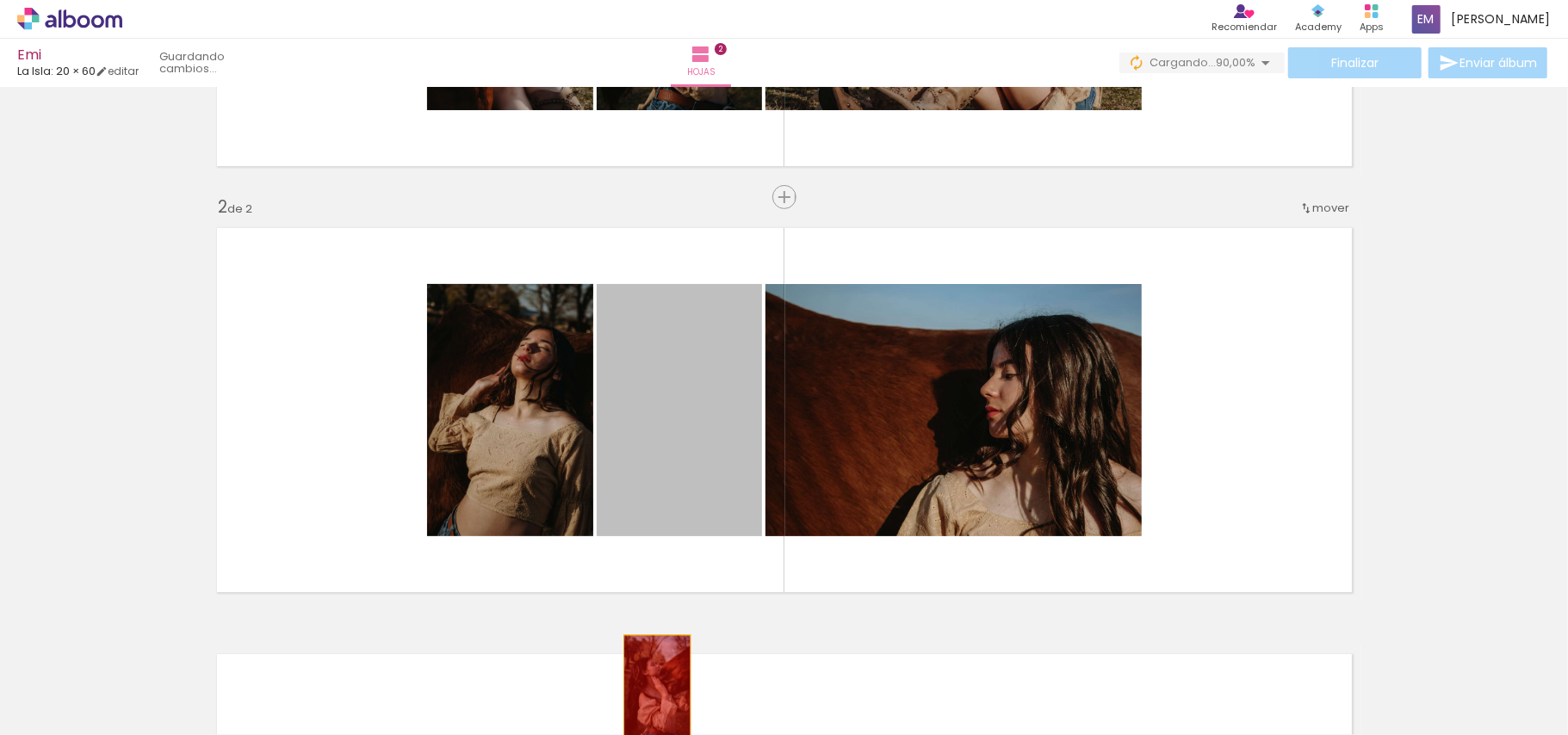 drag, startPoint x: 687, startPoint y: 421, endPoint x: 648, endPoint y: 686, distance: 267.85 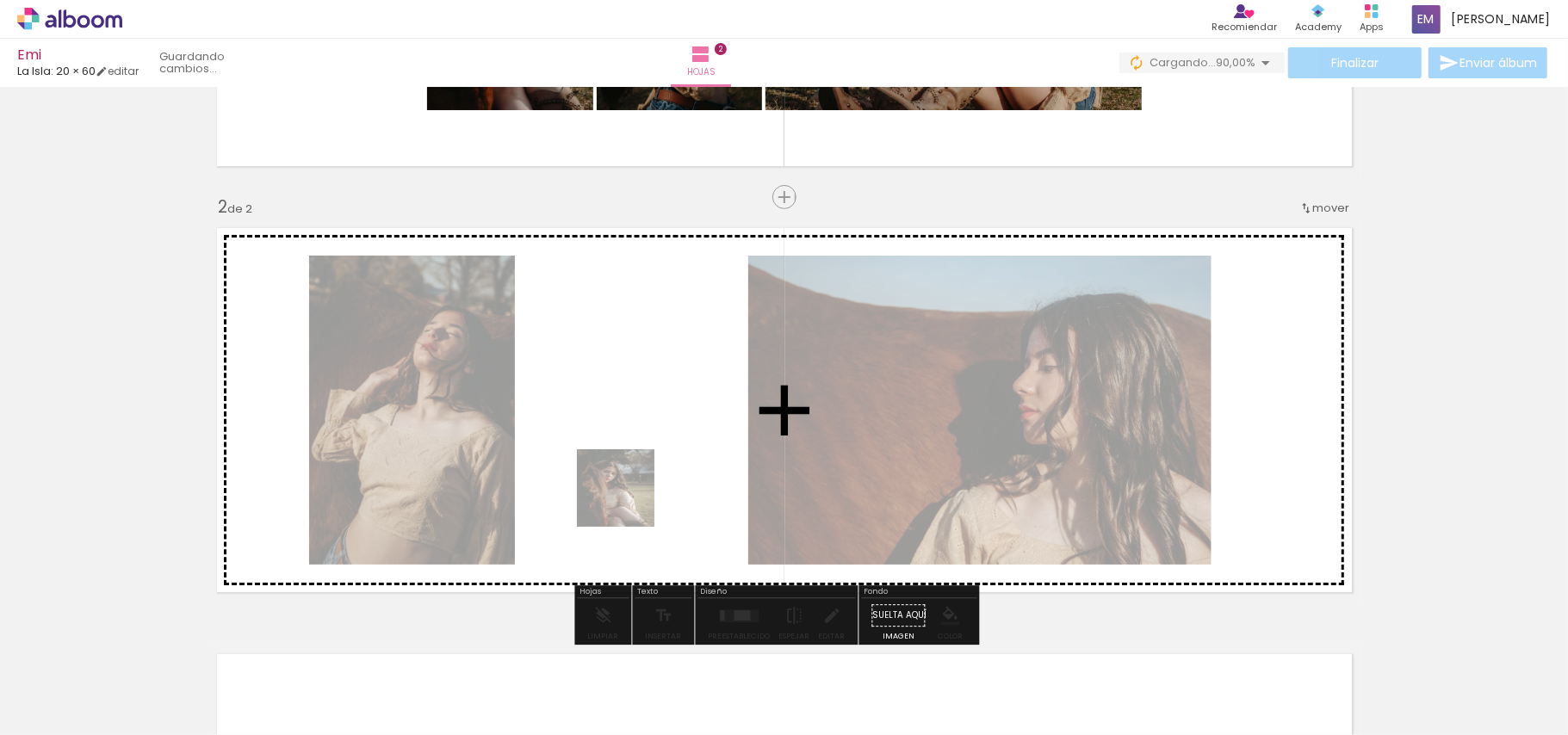 drag, startPoint x: 841, startPoint y: 689, endPoint x: 629, endPoint y: 501, distance: 283.35137 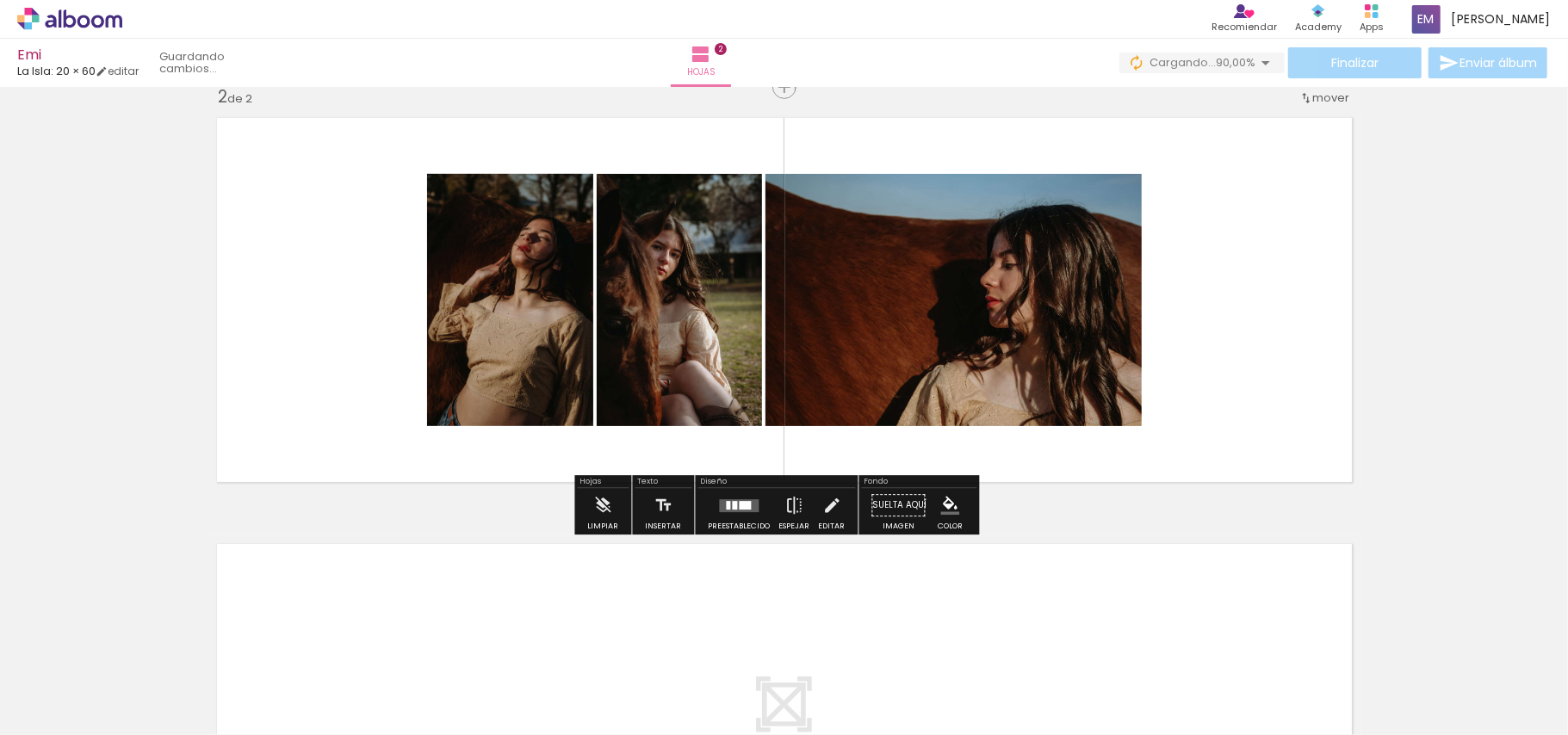scroll, scrollTop: 459, scrollLeft: 0, axis: vertical 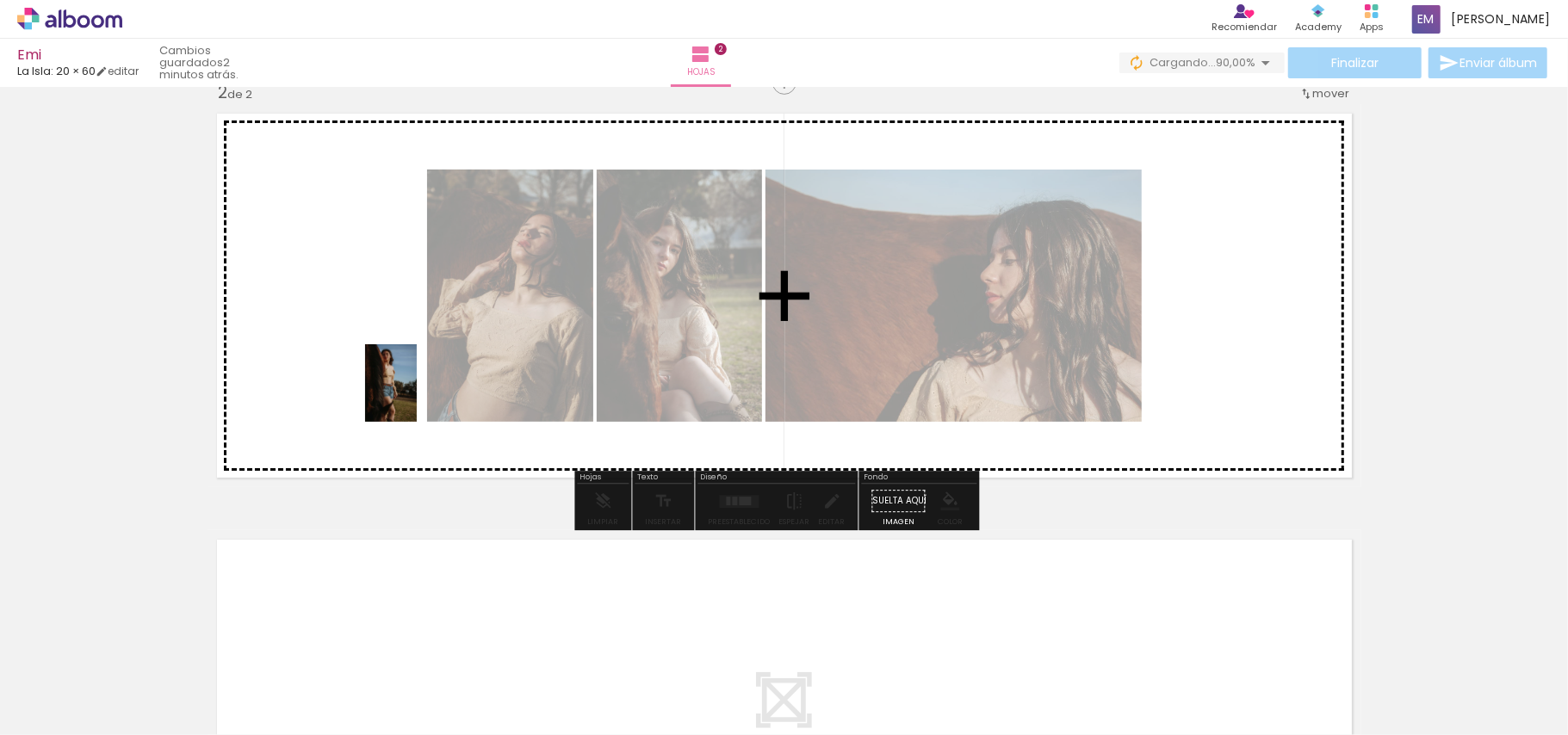 drag, startPoint x: 263, startPoint y: 672, endPoint x: 417, endPoint y: 396, distance: 316.05696 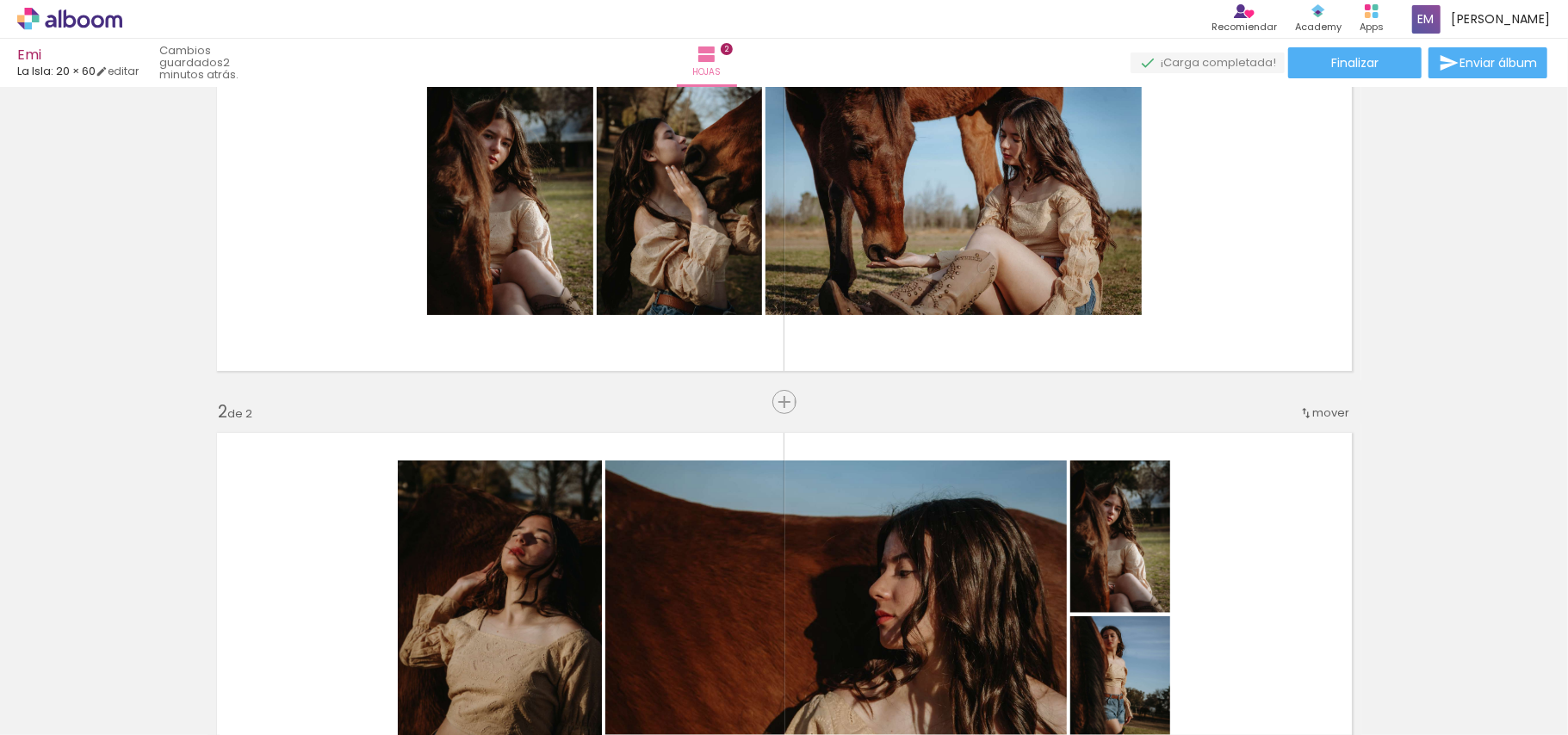 scroll, scrollTop: 114, scrollLeft: 0, axis: vertical 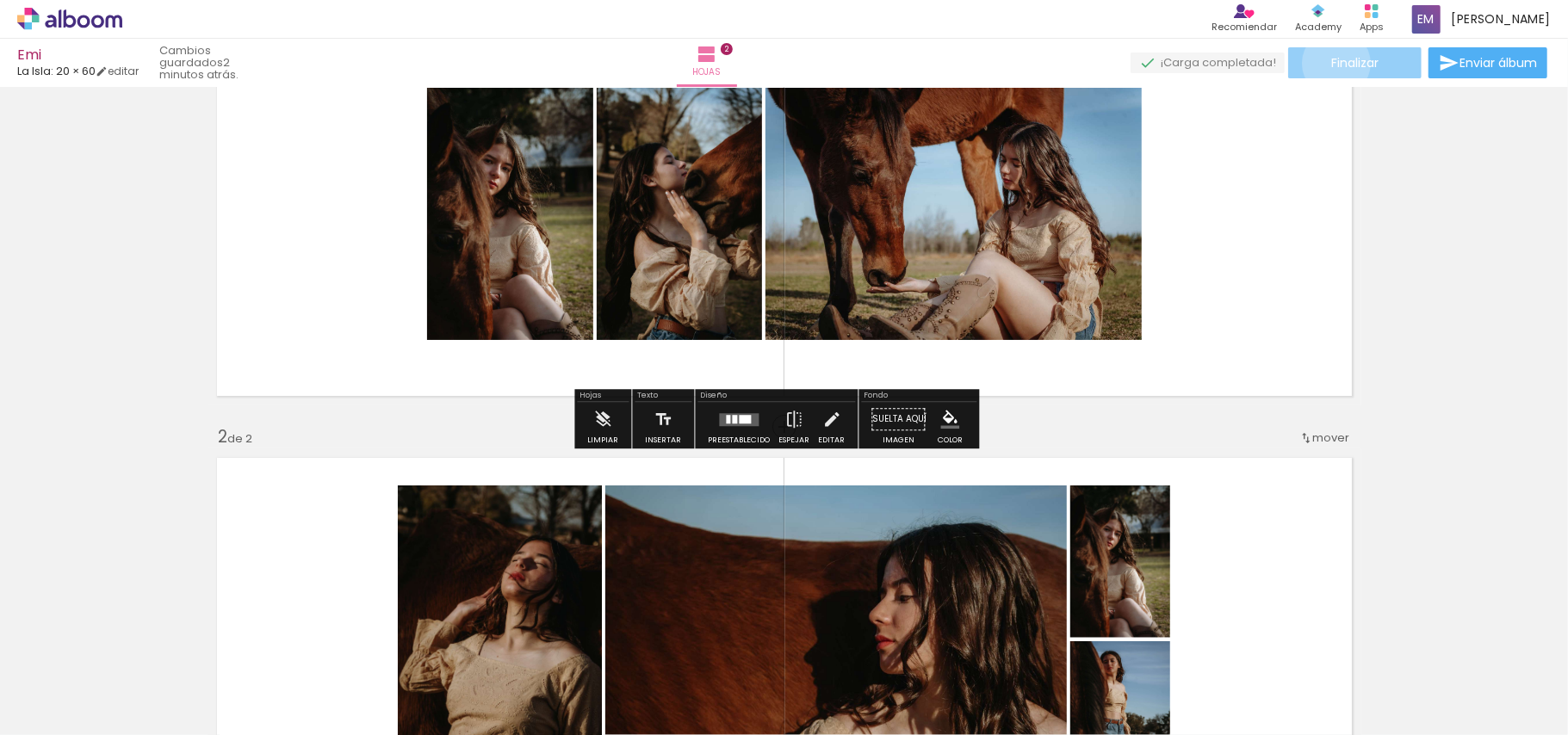 click on "Finalizar" 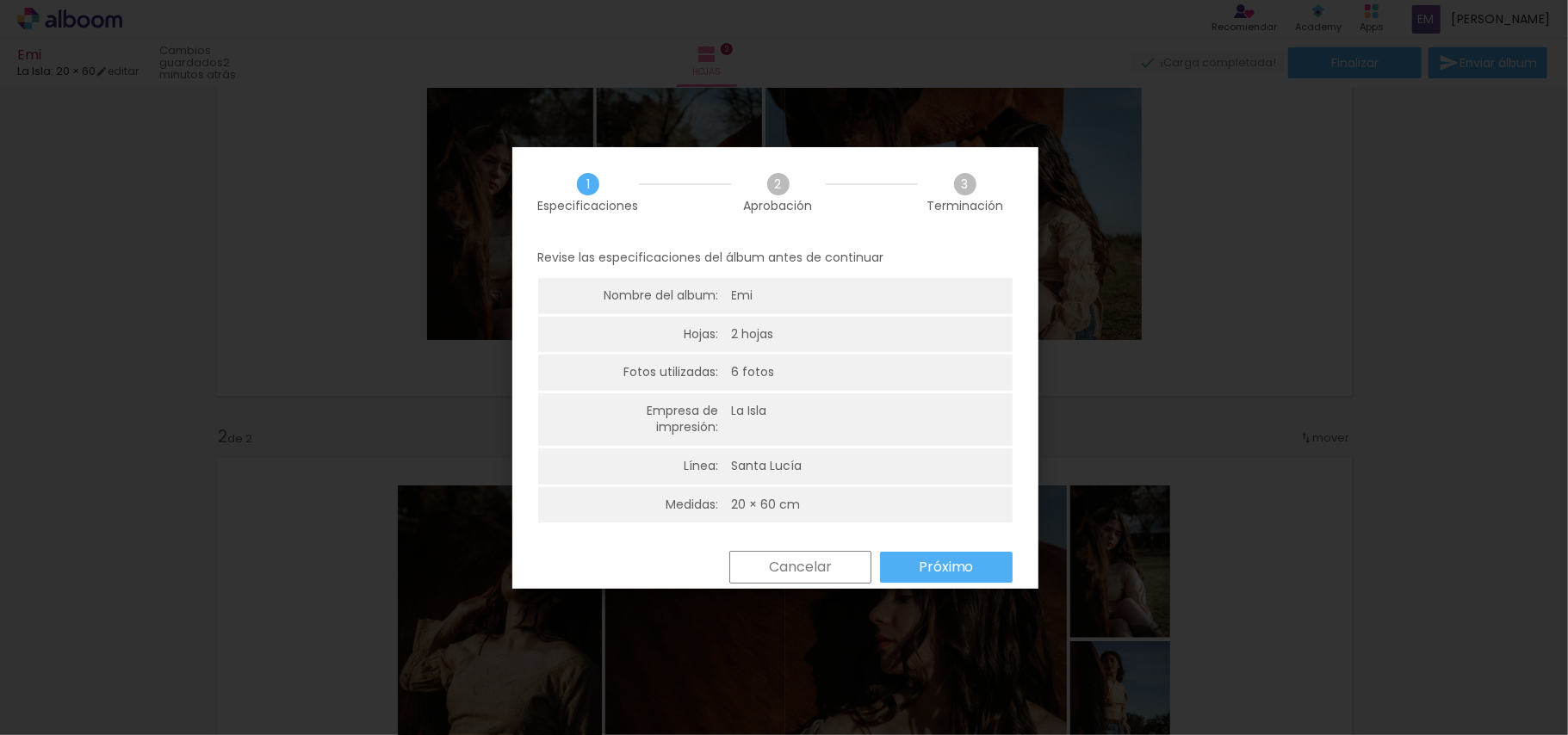 click on "Próximo" at bounding box center [946, 567] 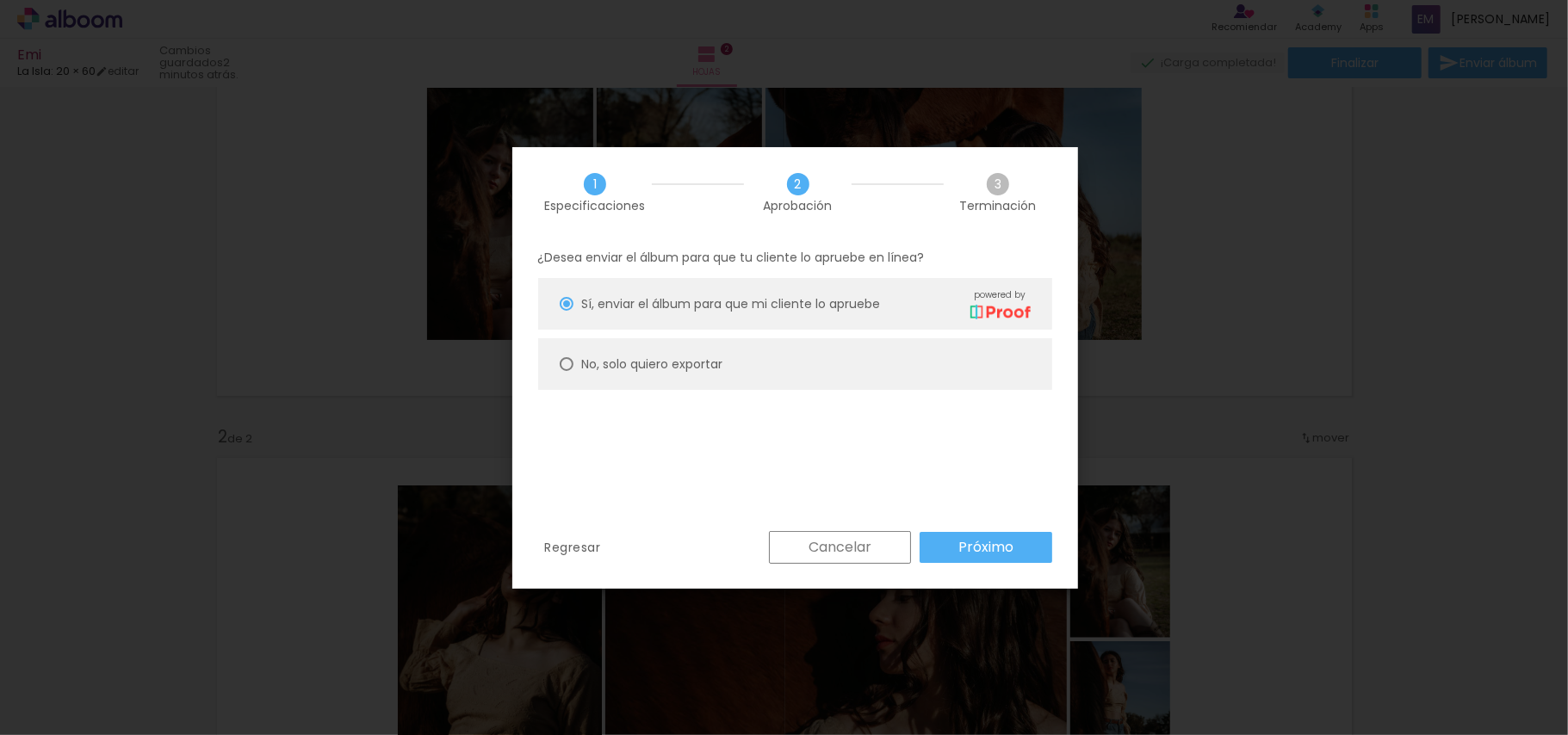 click on "No, solo quiero exportar" at bounding box center (0, 0) 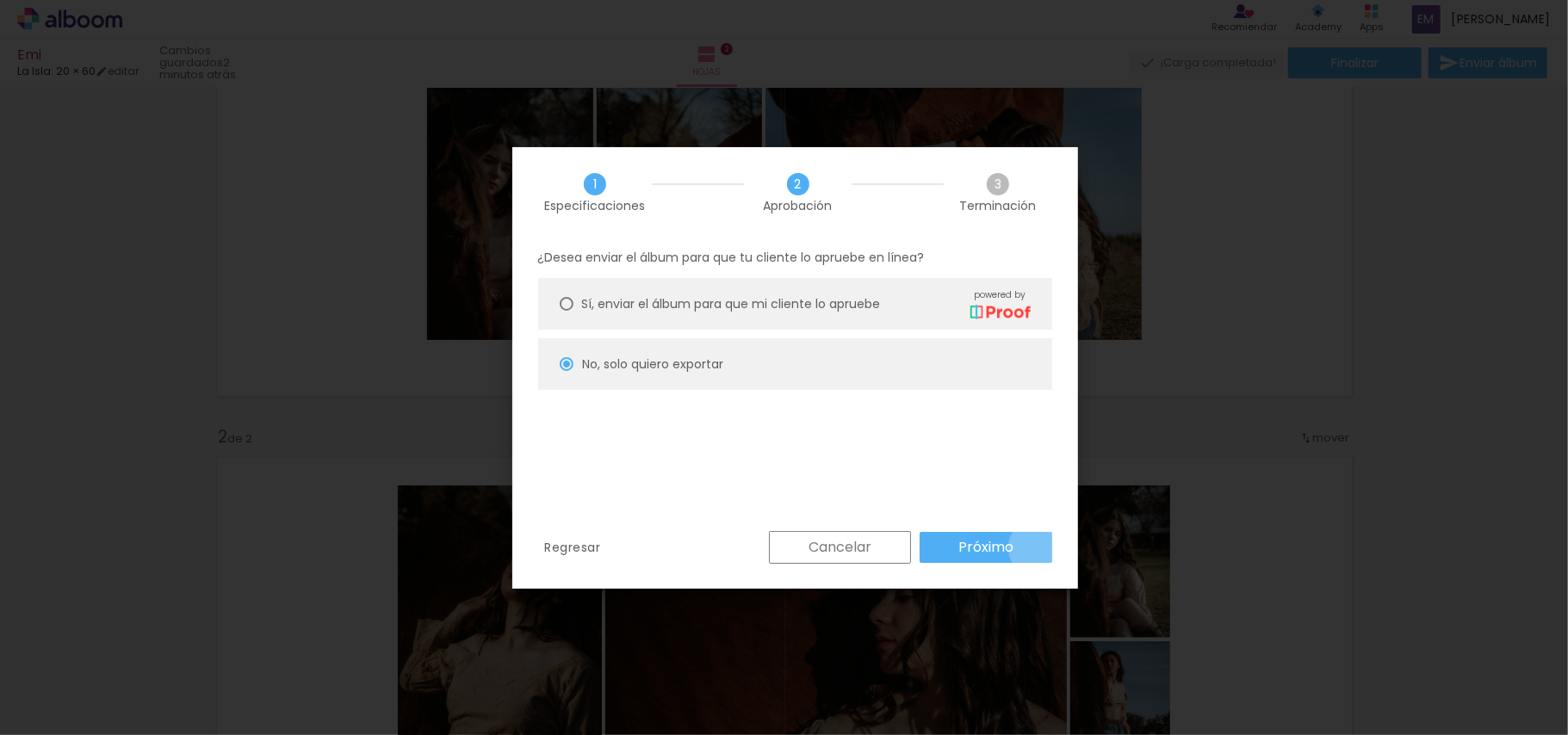 click on "Próximo" at bounding box center (986, 547) 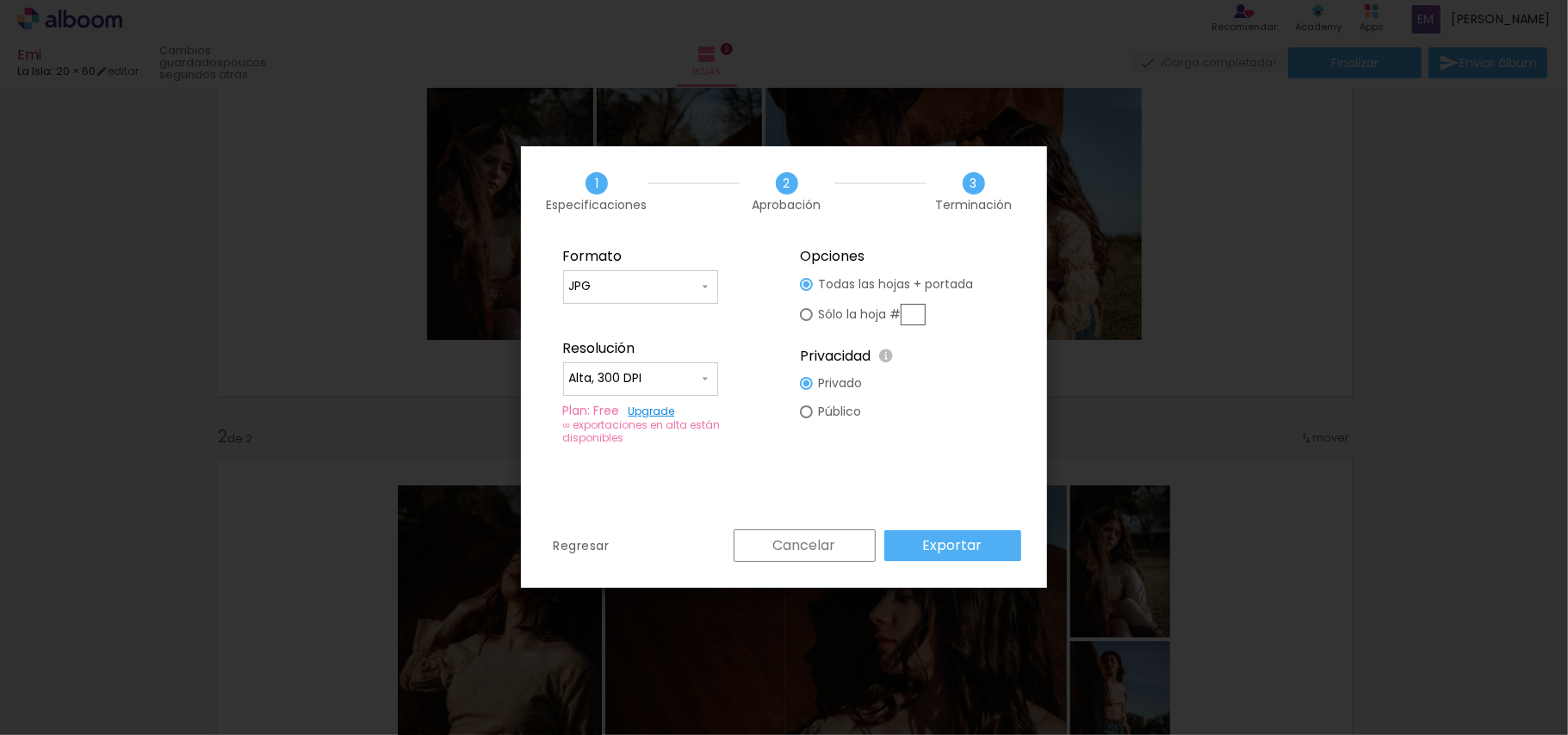 click on "Exportar" at bounding box center (952, 546) 